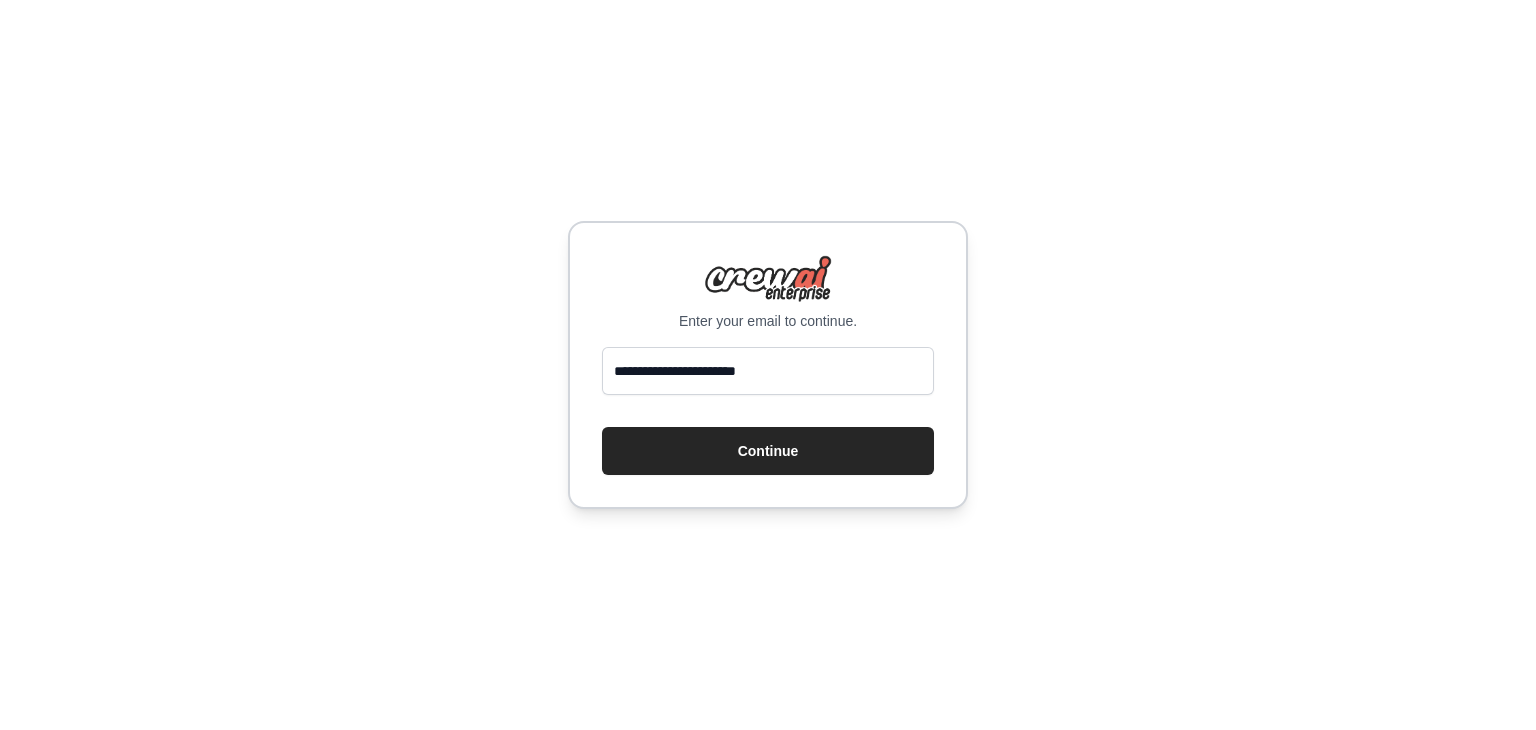 scroll, scrollTop: 0, scrollLeft: 0, axis: both 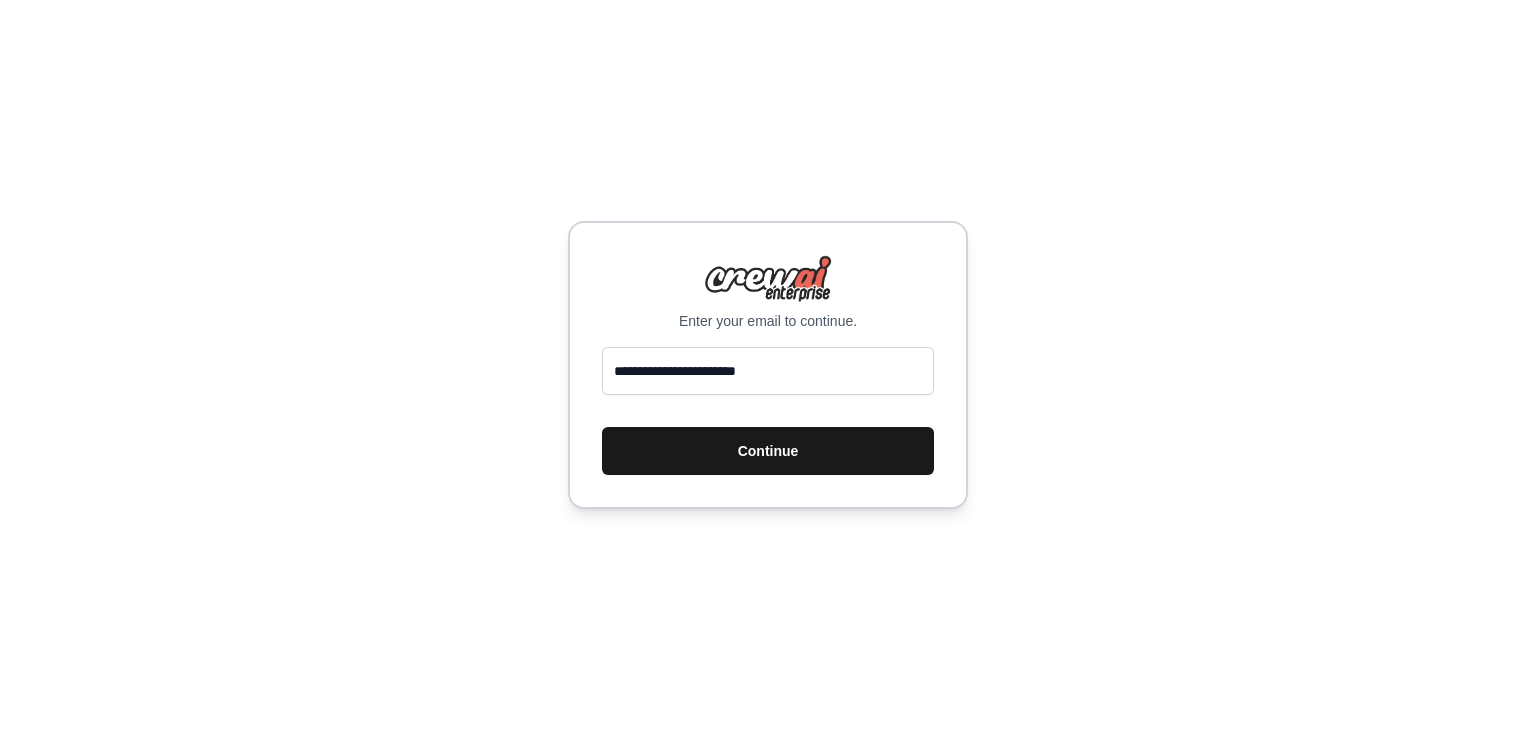 click on "Continue" at bounding box center (768, 451) 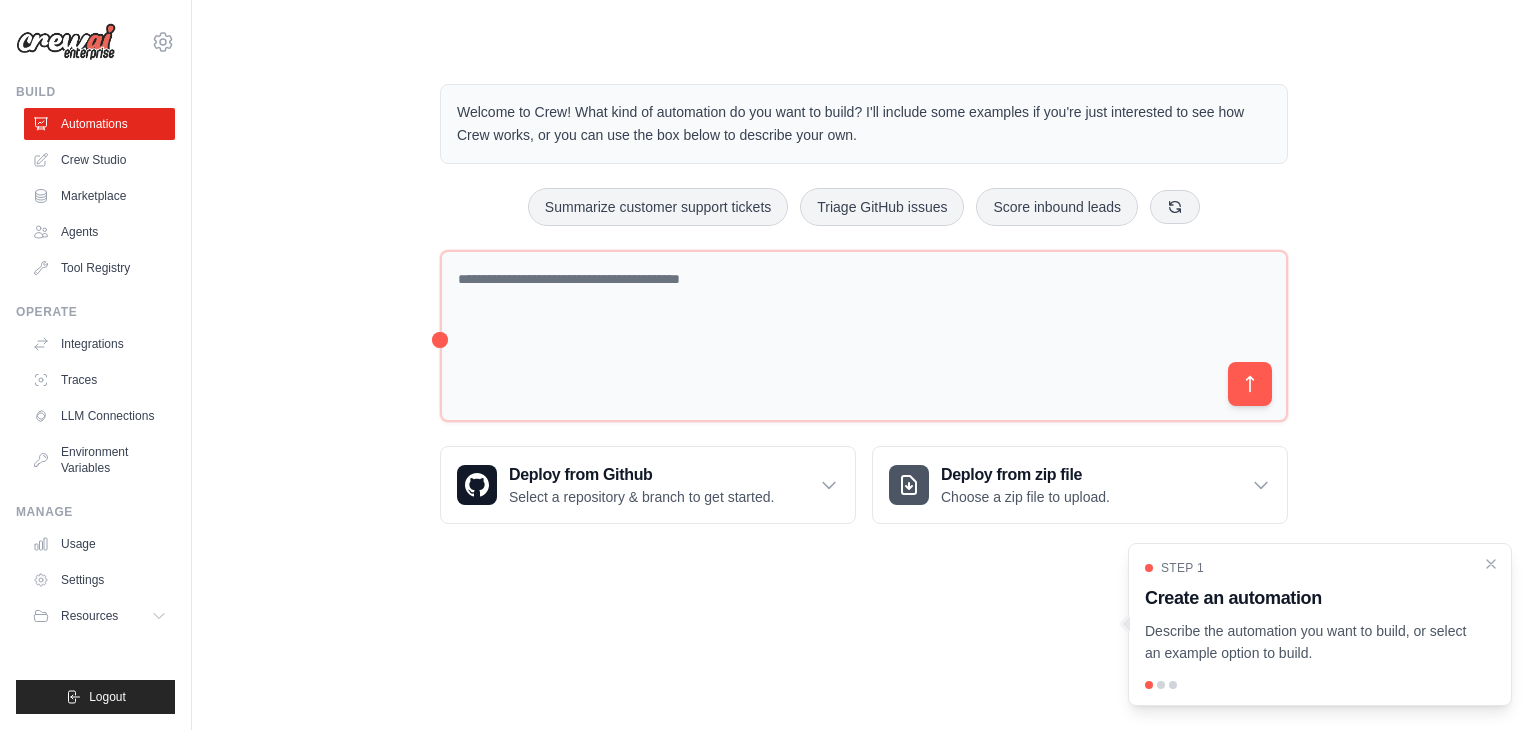 scroll, scrollTop: 0, scrollLeft: 0, axis: both 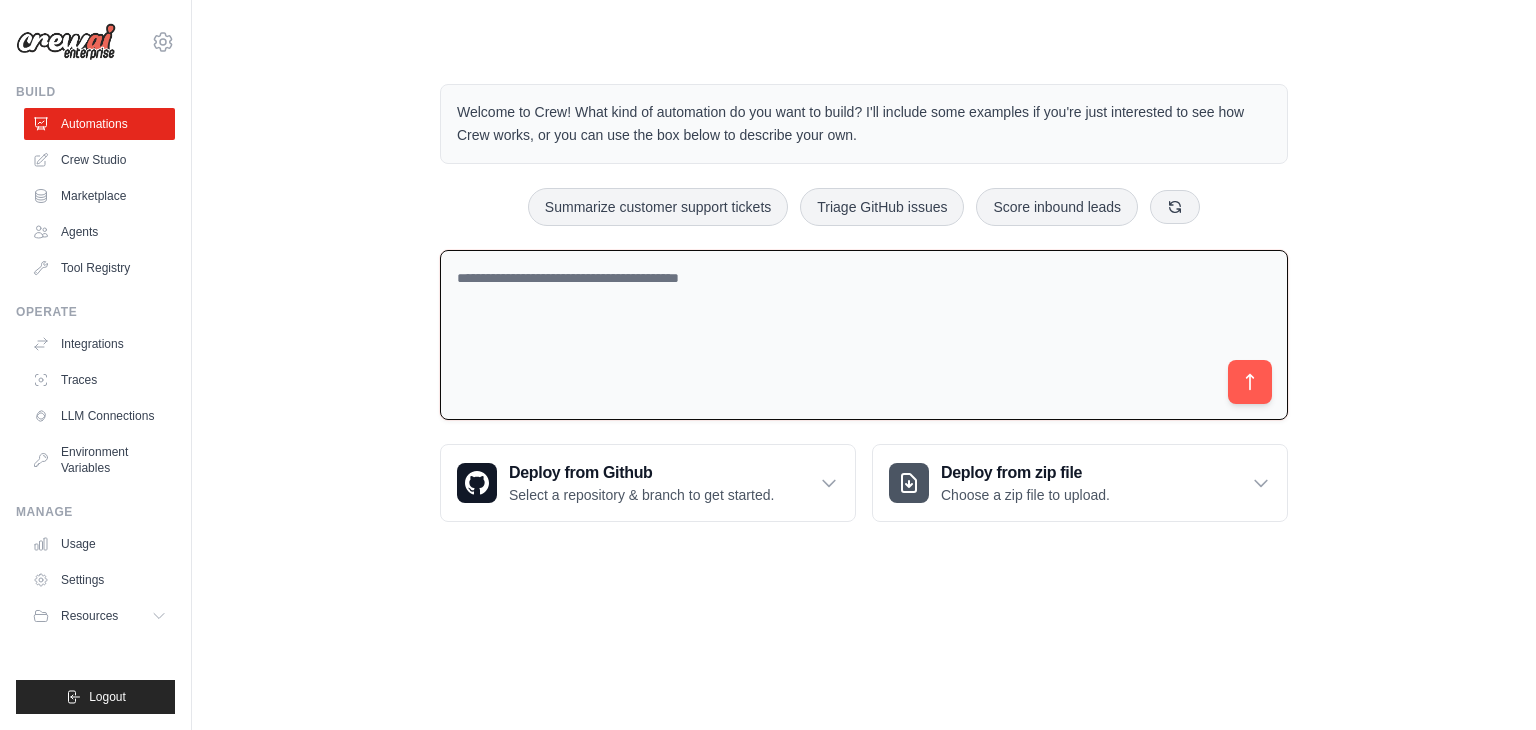 drag, startPoint x: 492, startPoint y: 280, endPoint x: 472, endPoint y: 269, distance: 22.825424 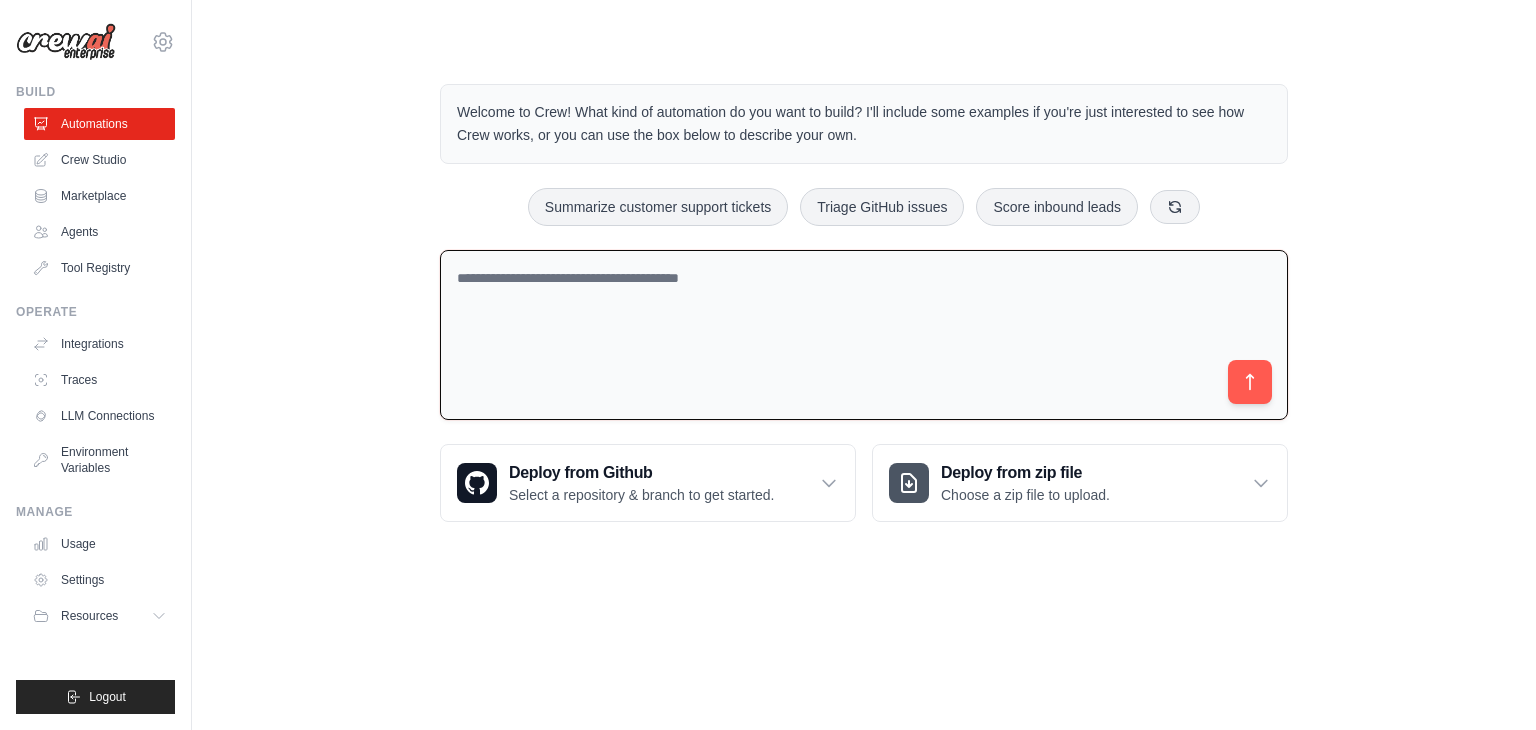 click on "x" at bounding box center (768, 11344) 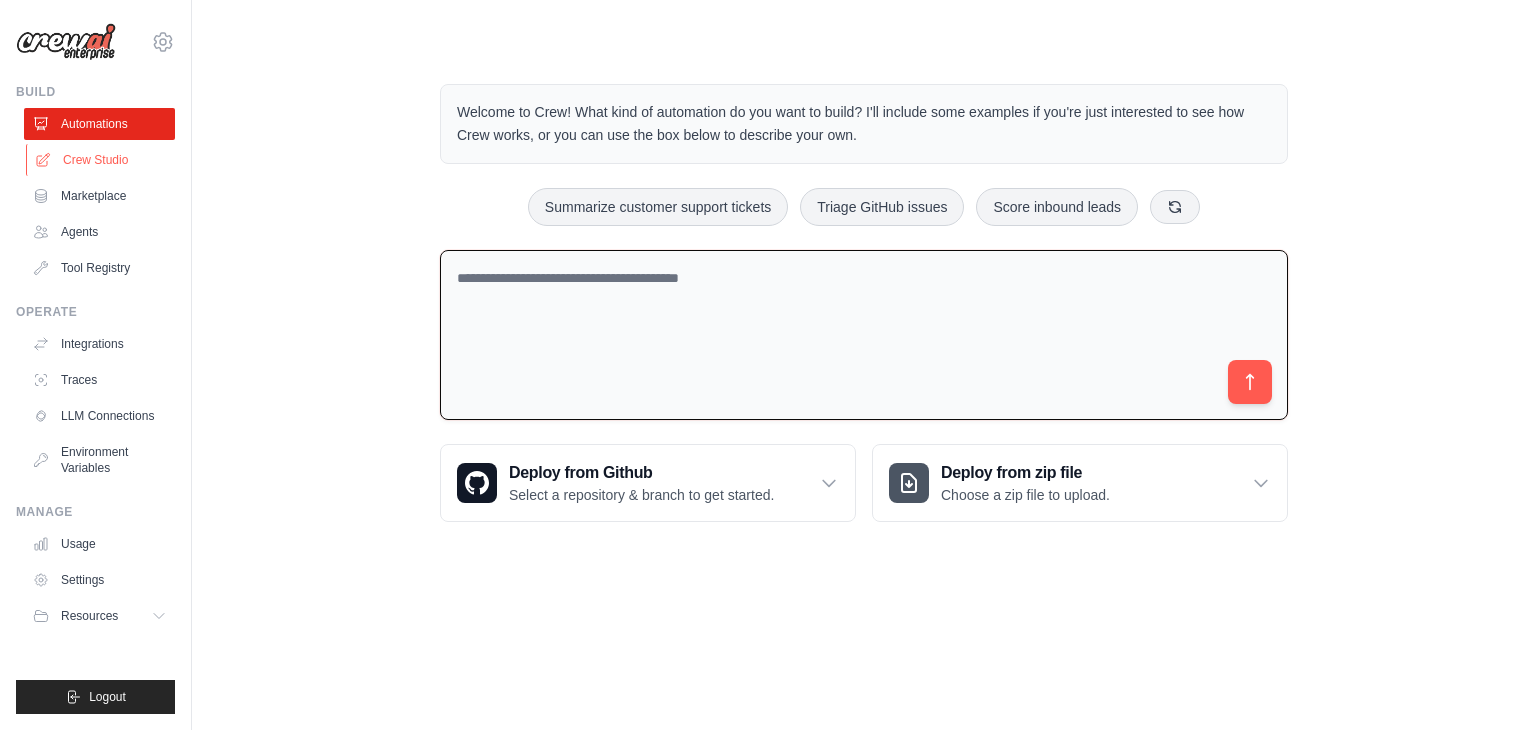 click on "Crew Studio" at bounding box center [101, 160] 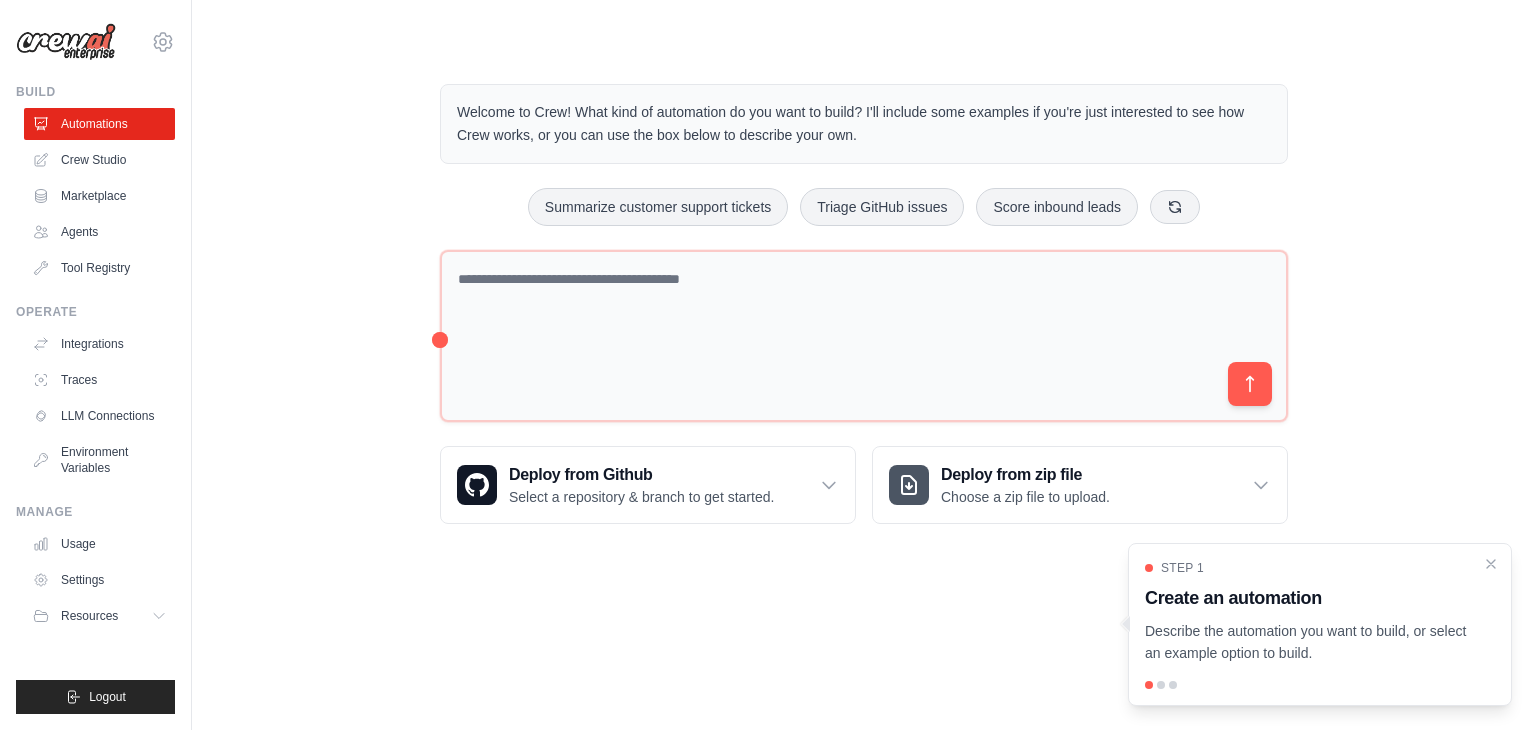 scroll, scrollTop: 0, scrollLeft: 0, axis: both 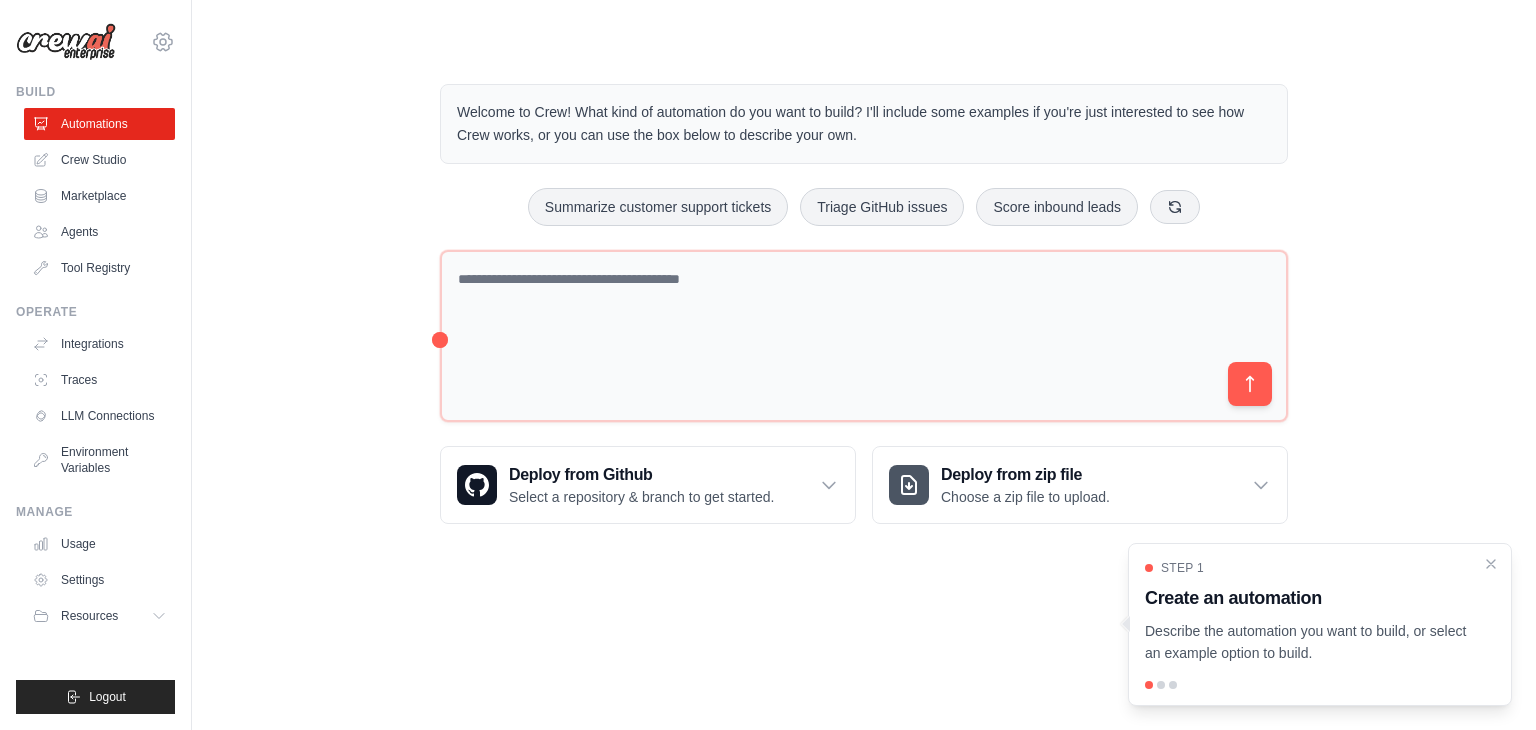 click 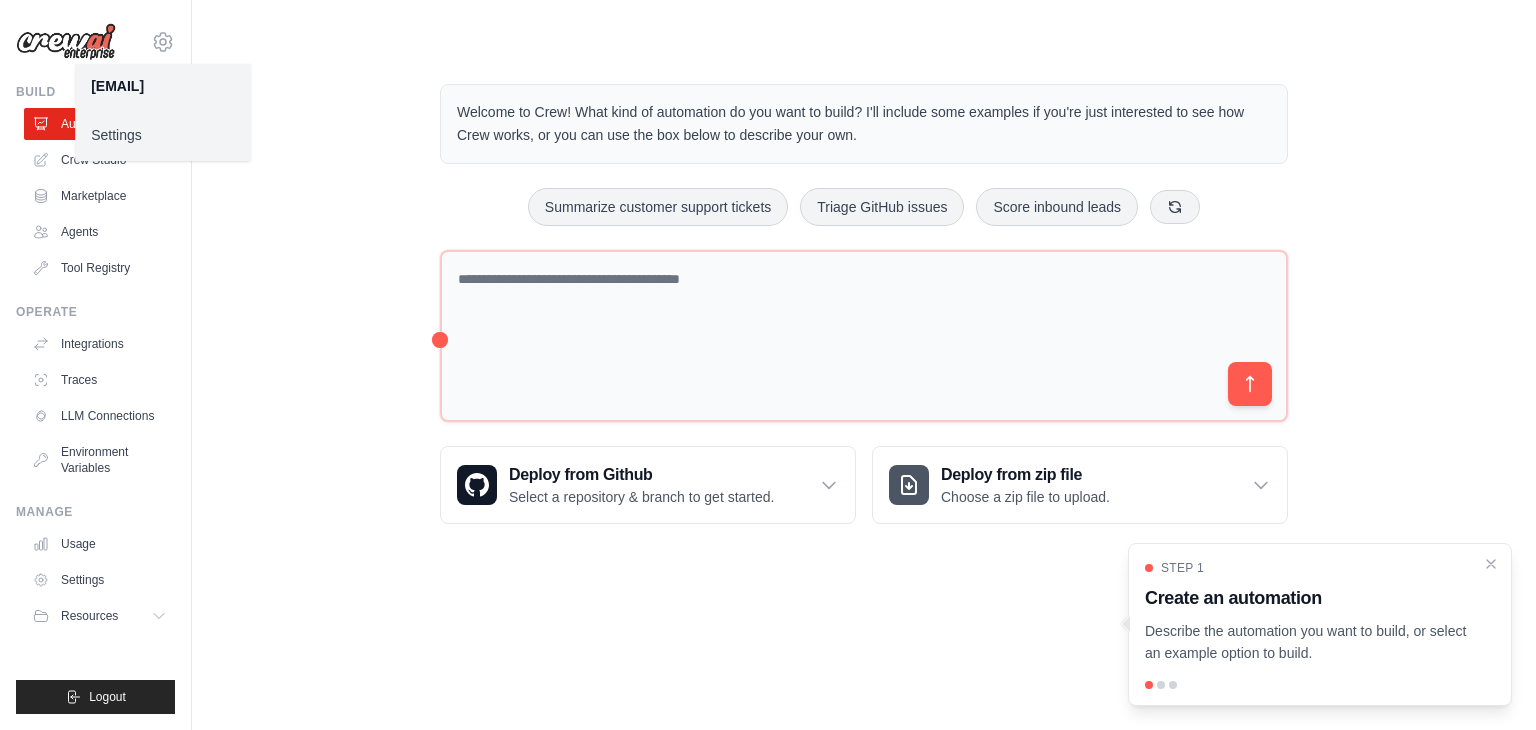 click on "Welcome to Crew! What kind of automation do you want to build?
I'll include some examples if you're just interested to see how
Crew works, or you can use the box below to describe your own.
Summarize customer support tickets
Triage GitHub issues
Score inbound leads
Deploy from Github
Select a repository & branch to get started." at bounding box center (864, 288) 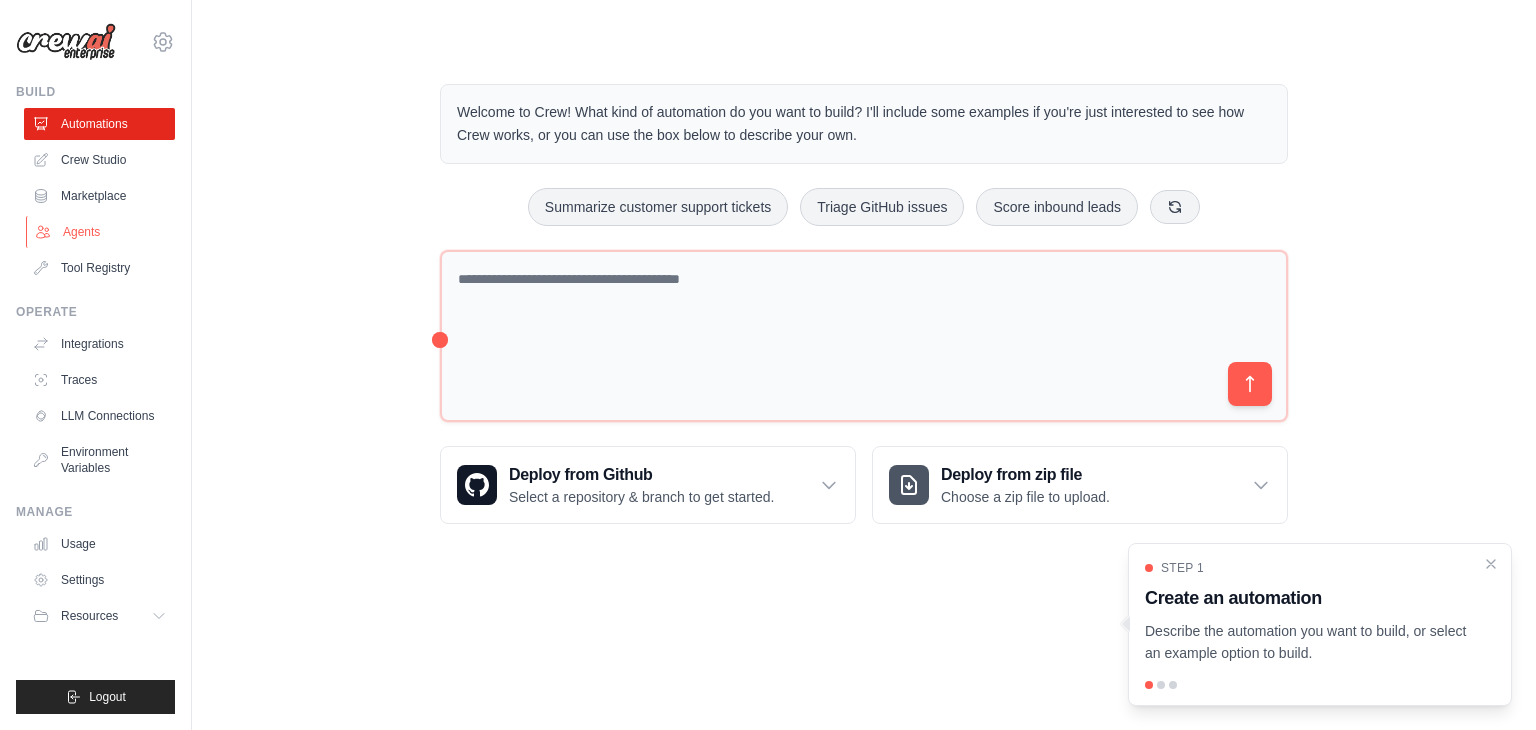 click on "Agents" at bounding box center (101, 232) 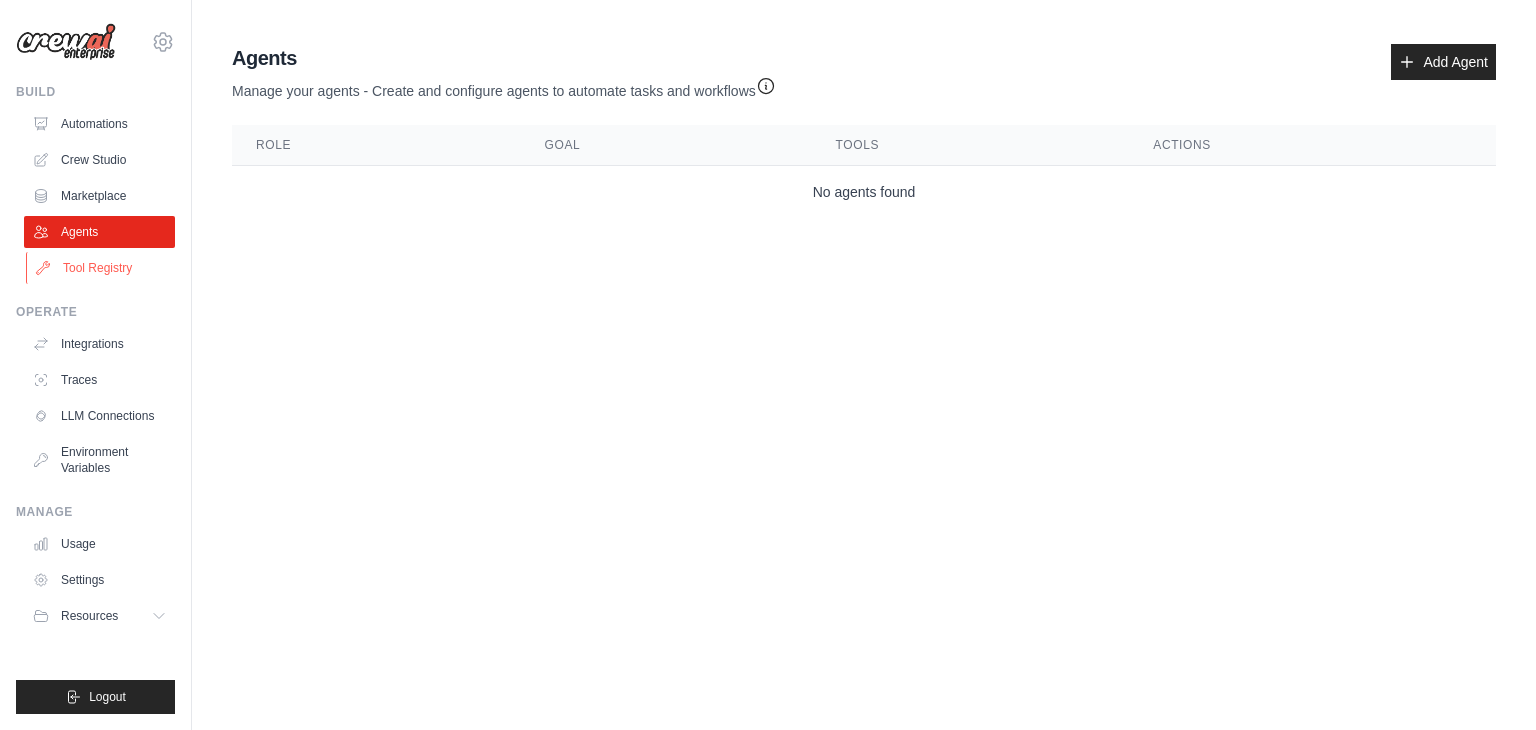 click on "Tool Registry" at bounding box center [101, 268] 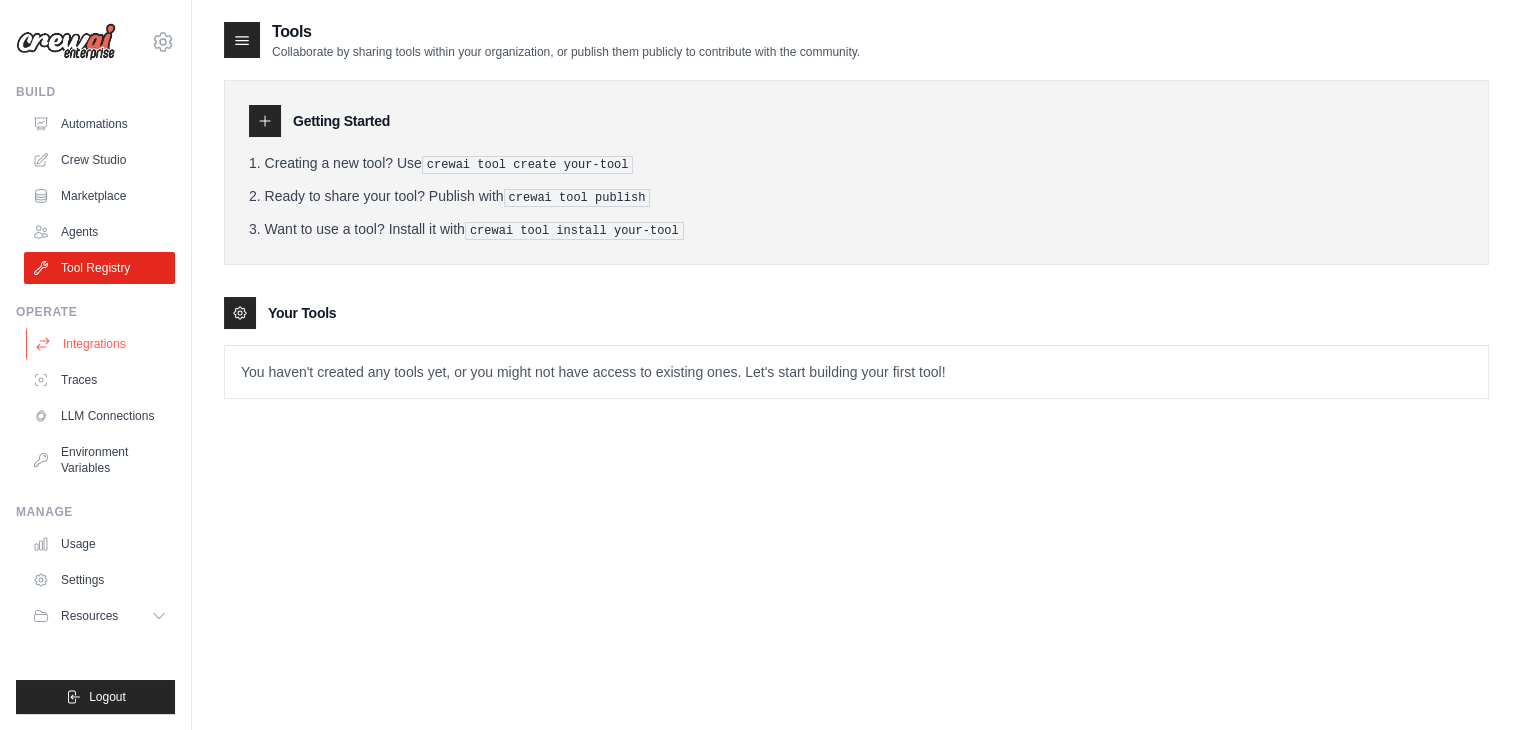 click on "Integrations" at bounding box center [101, 344] 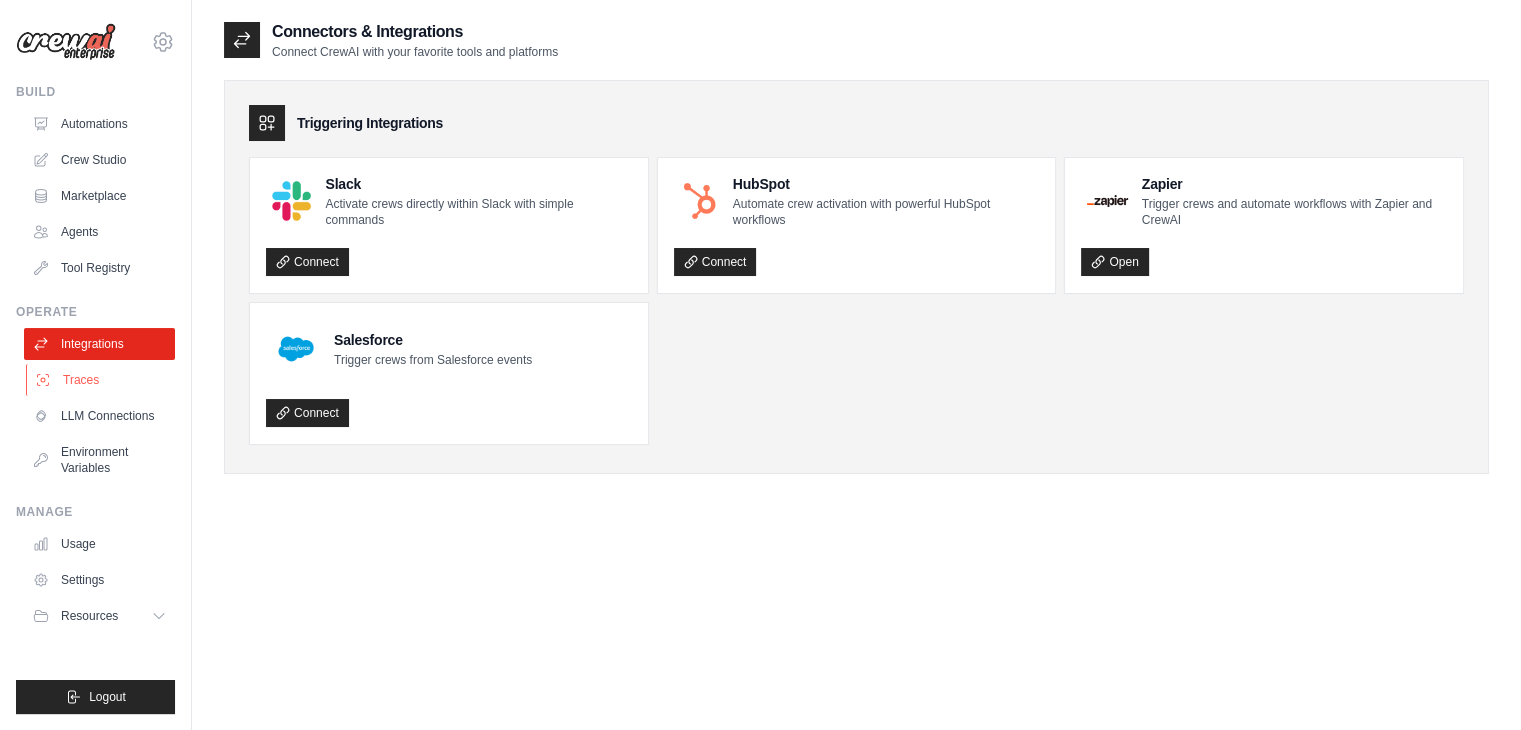 click on "Traces" at bounding box center [101, 380] 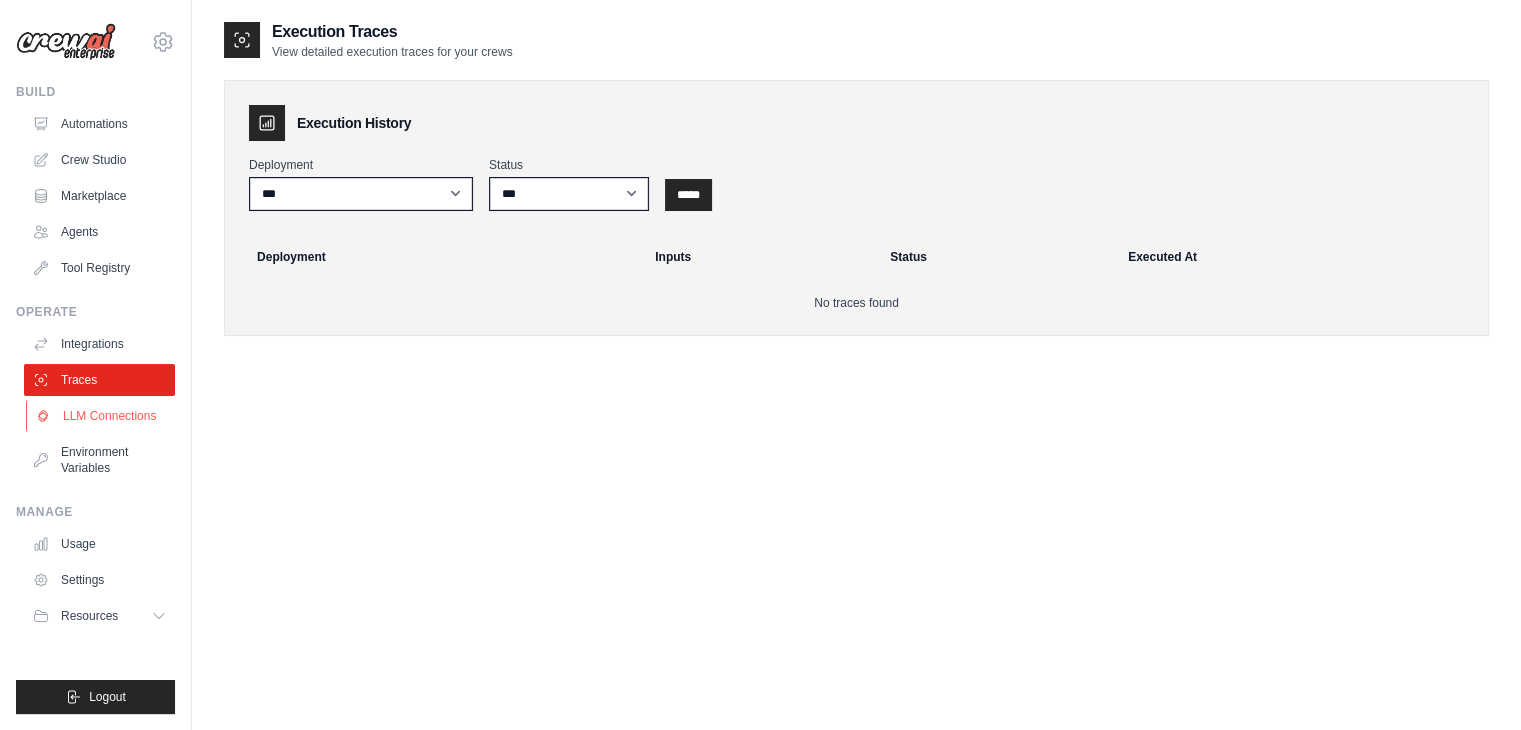 click on "LLM Connections" at bounding box center [101, 416] 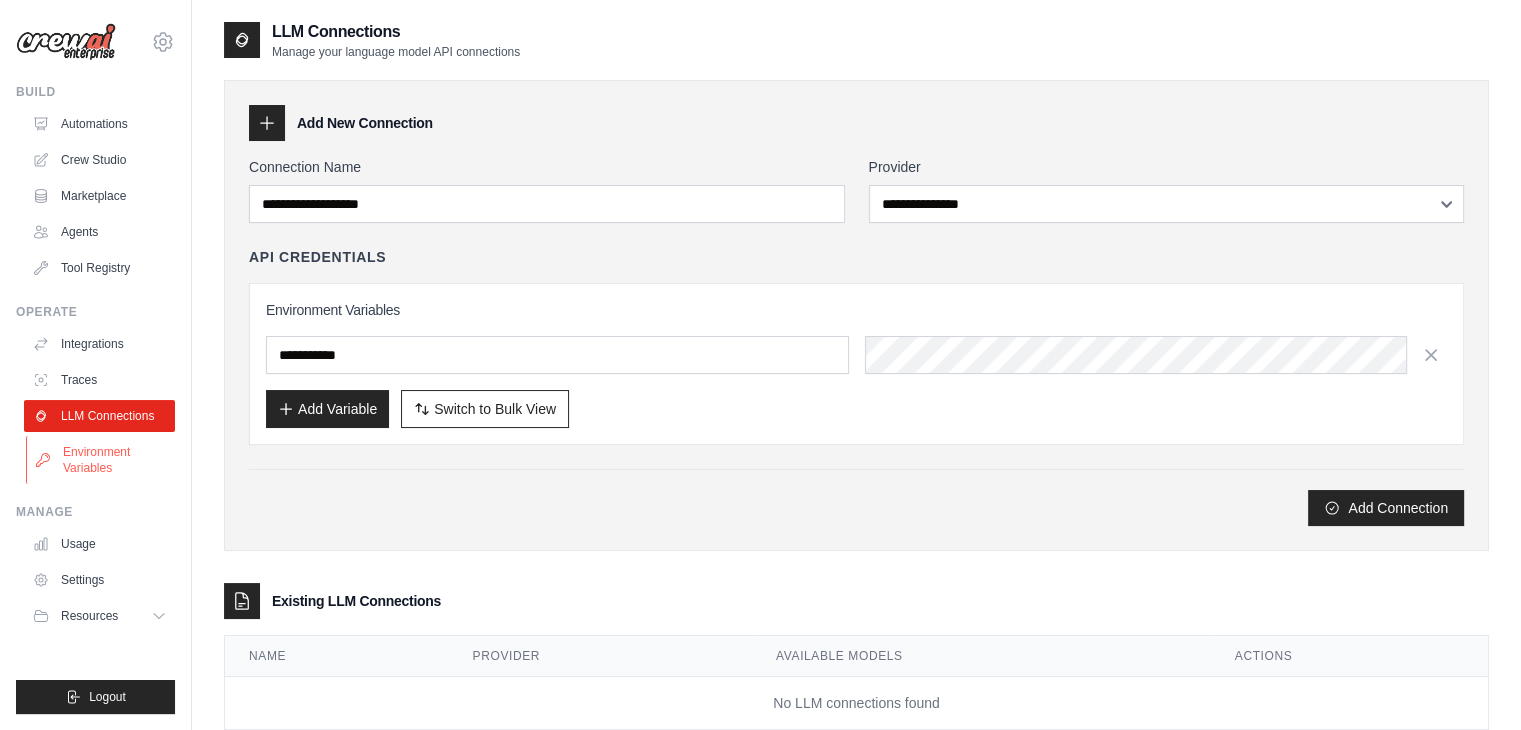 click on "Environment Variables" at bounding box center [101, 460] 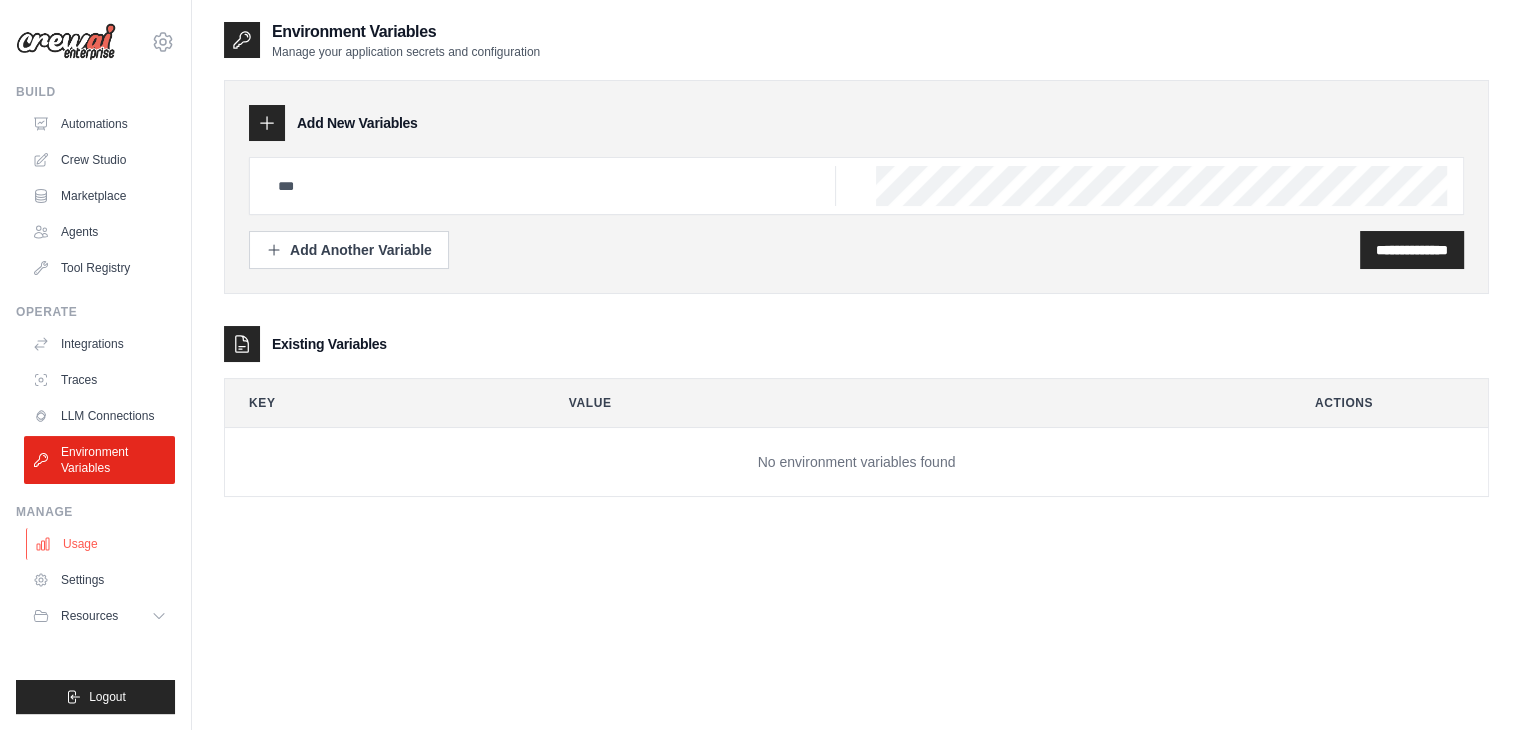 click on "Usage" at bounding box center (101, 544) 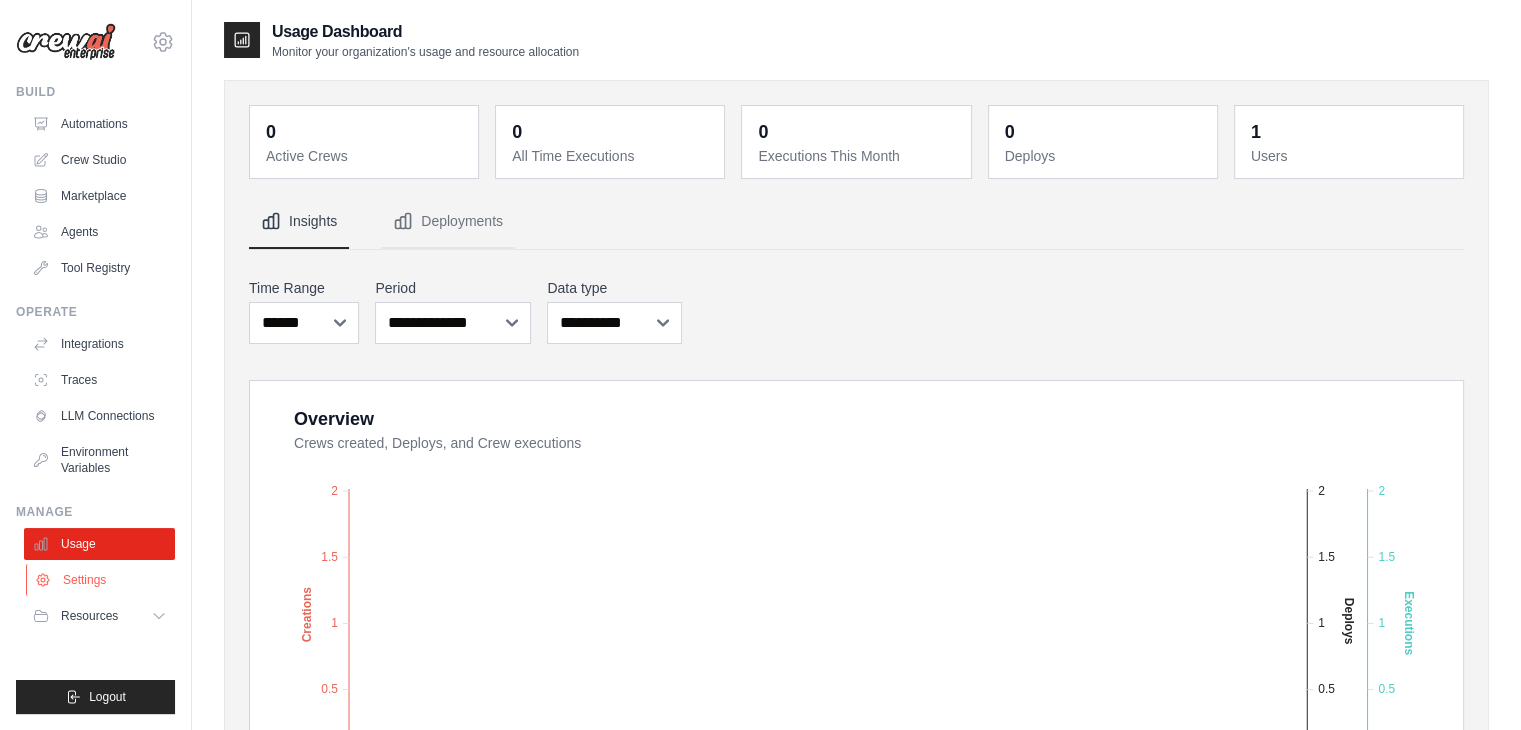 click on "Settings" at bounding box center (101, 580) 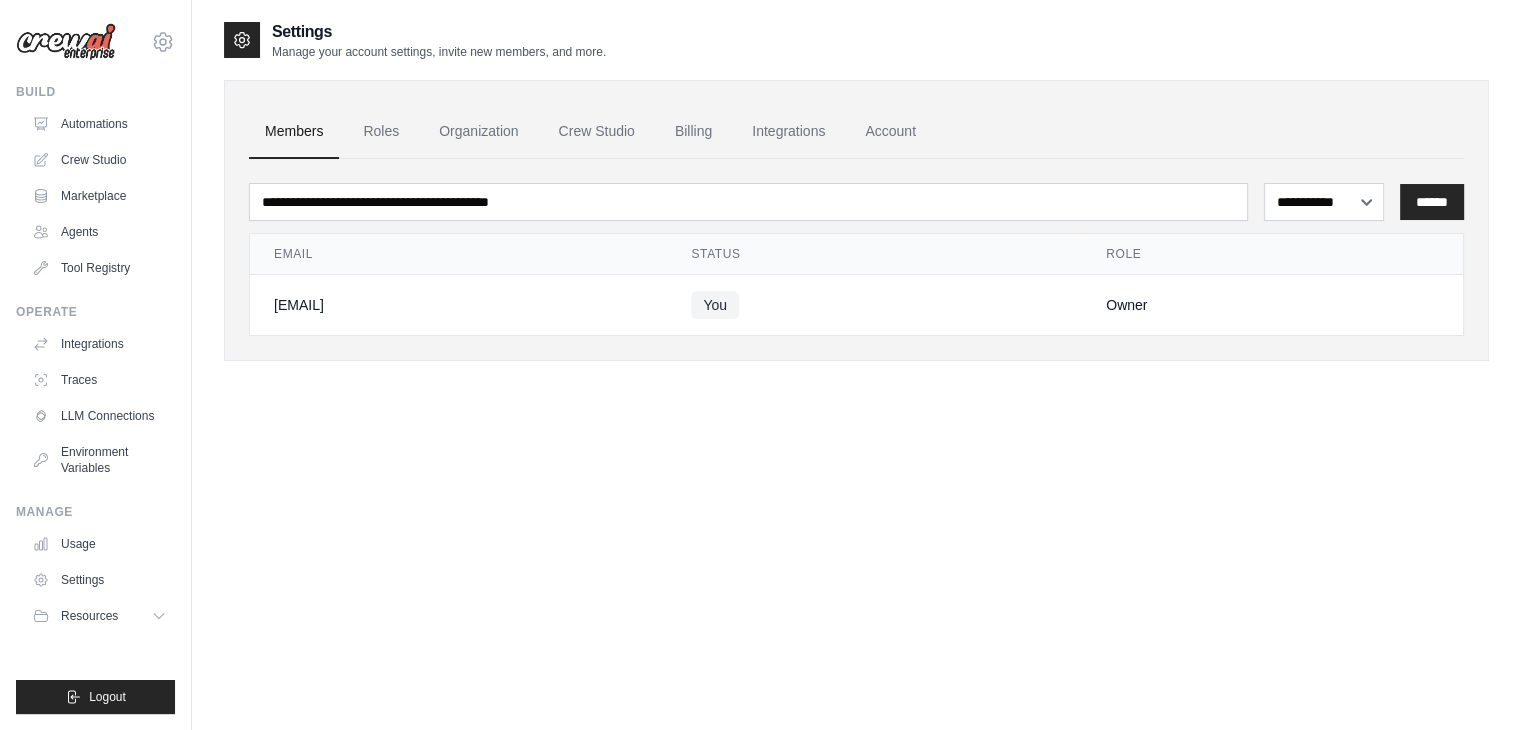 click on "ahmedrehan2214@gmail.com
Settings
Build
Automations
Crew Studio
Marketplace" at bounding box center [96, 365] 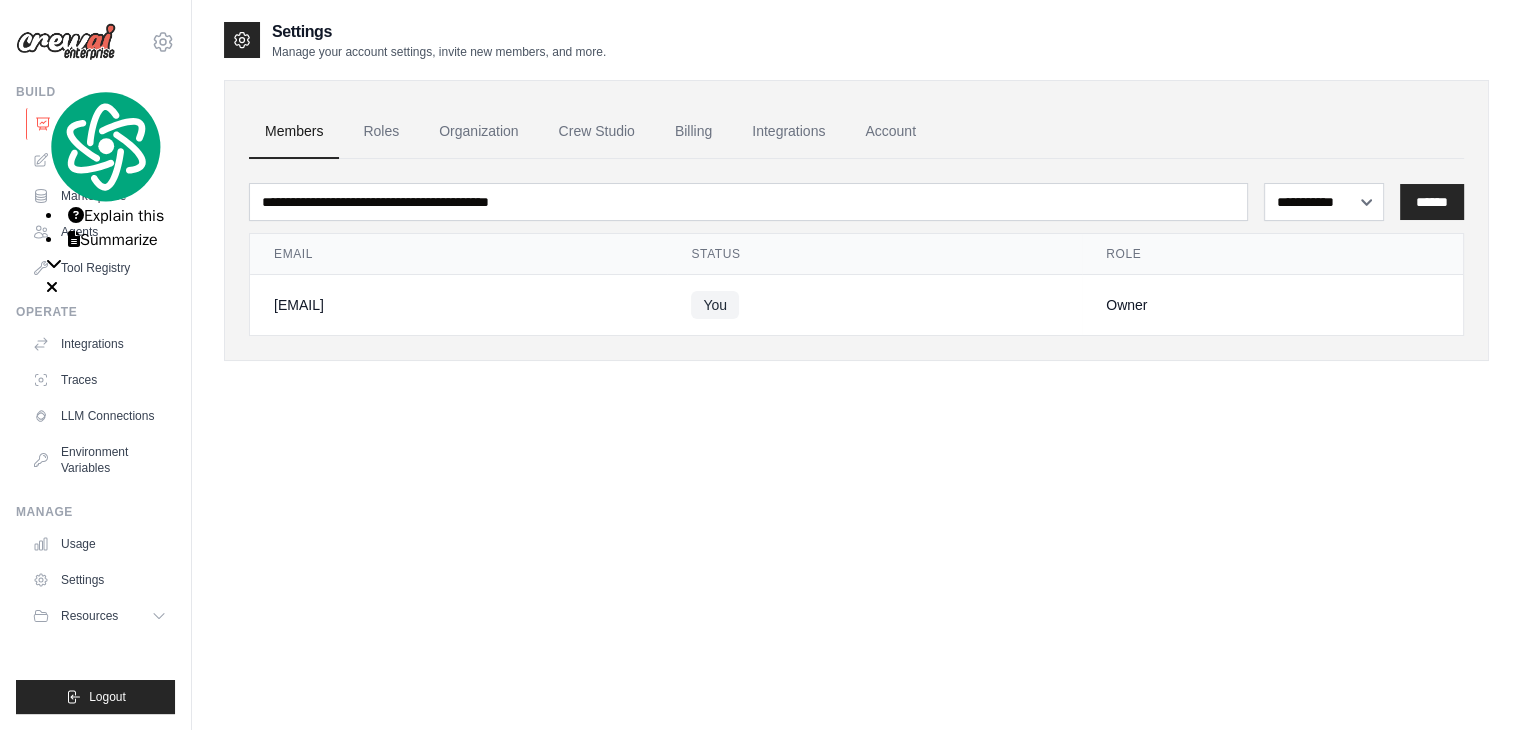 click on "Automations" at bounding box center [101, 124] 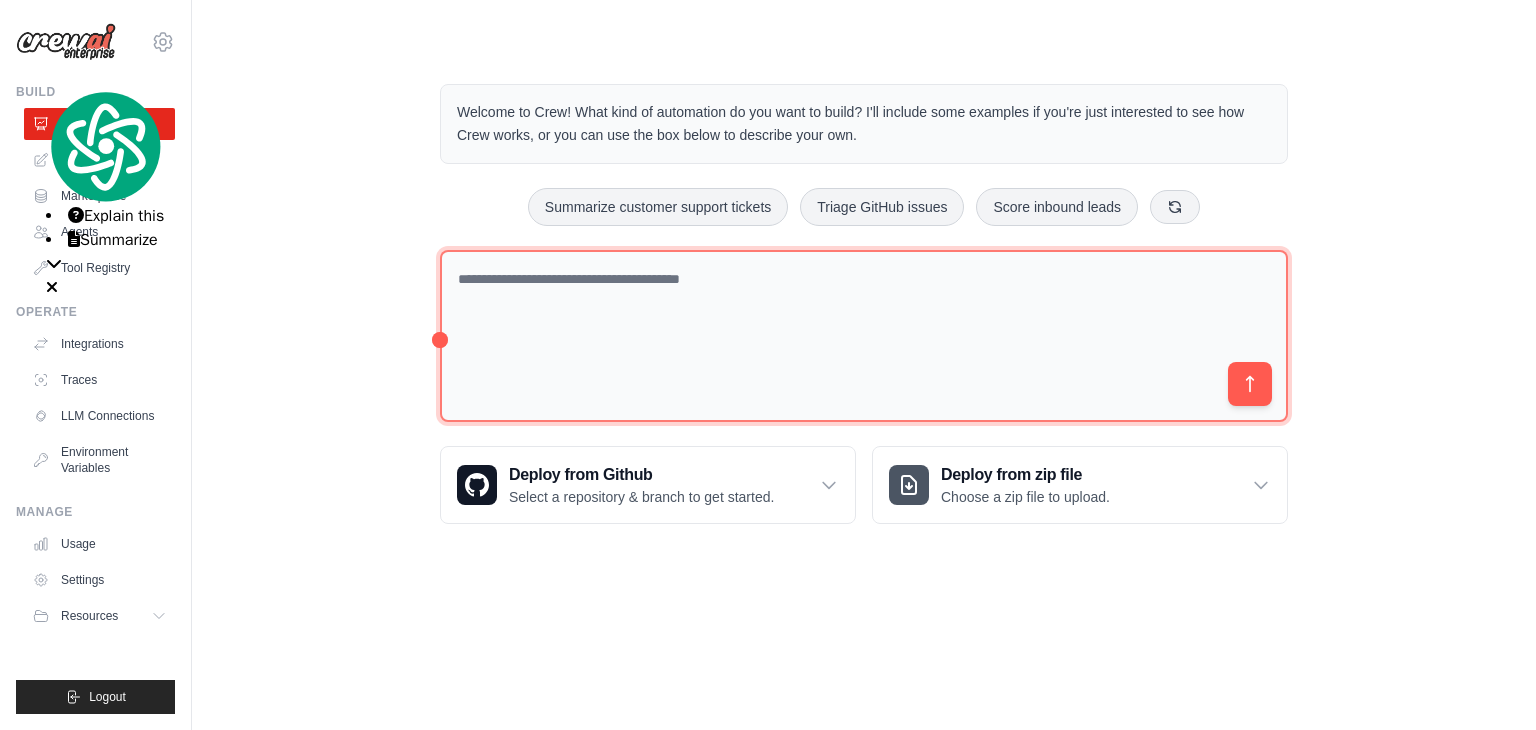 click at bounding box center [864, 336] 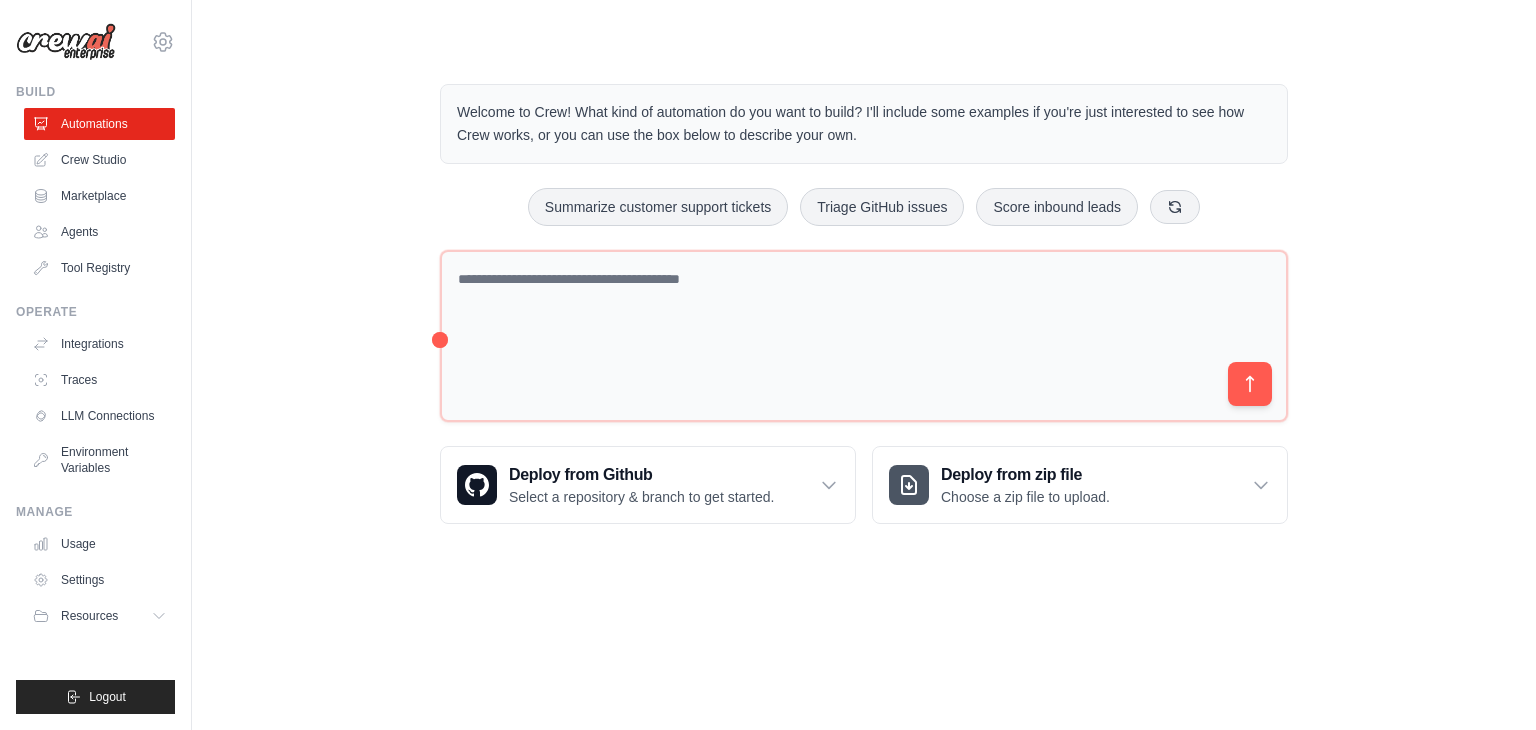 click at bounding box center [66, 42] 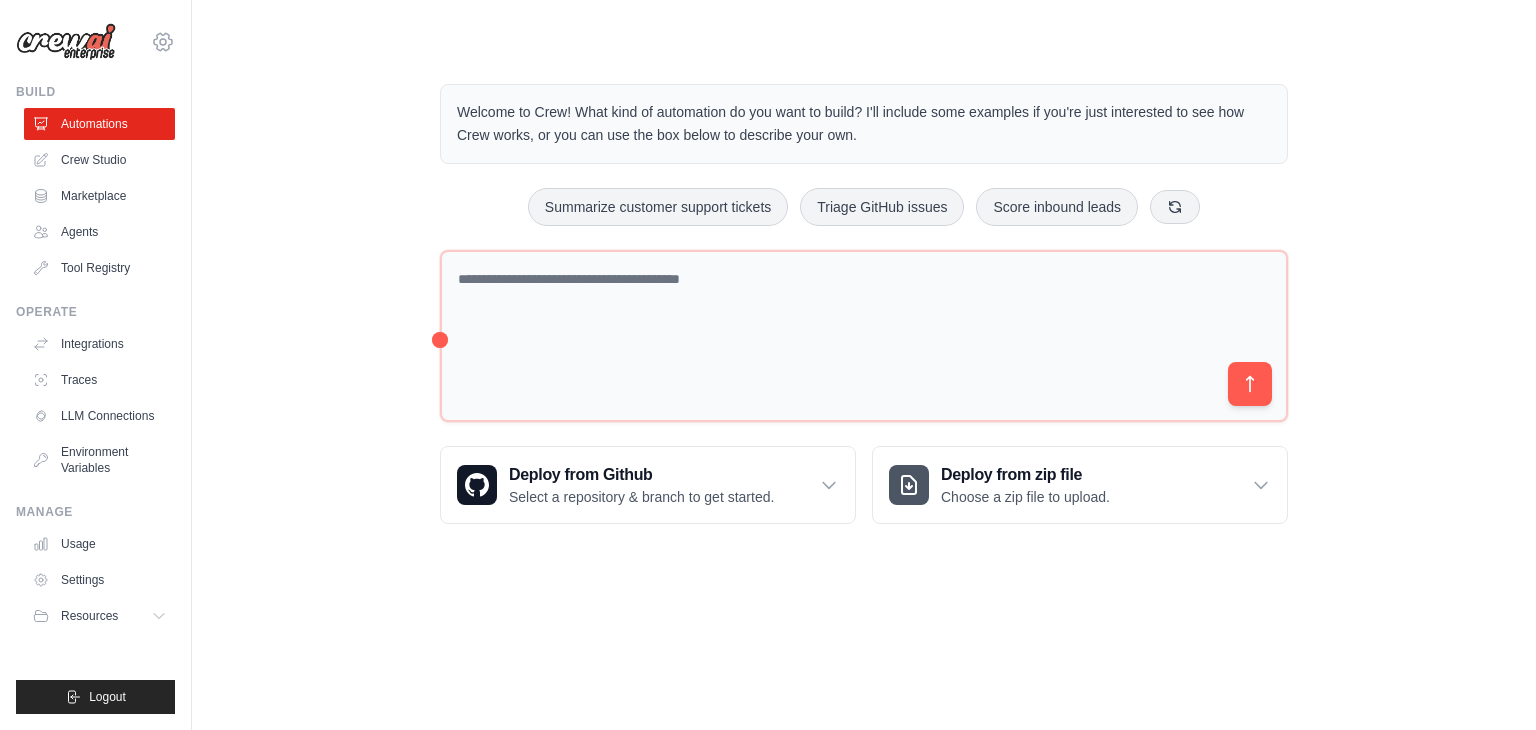 click 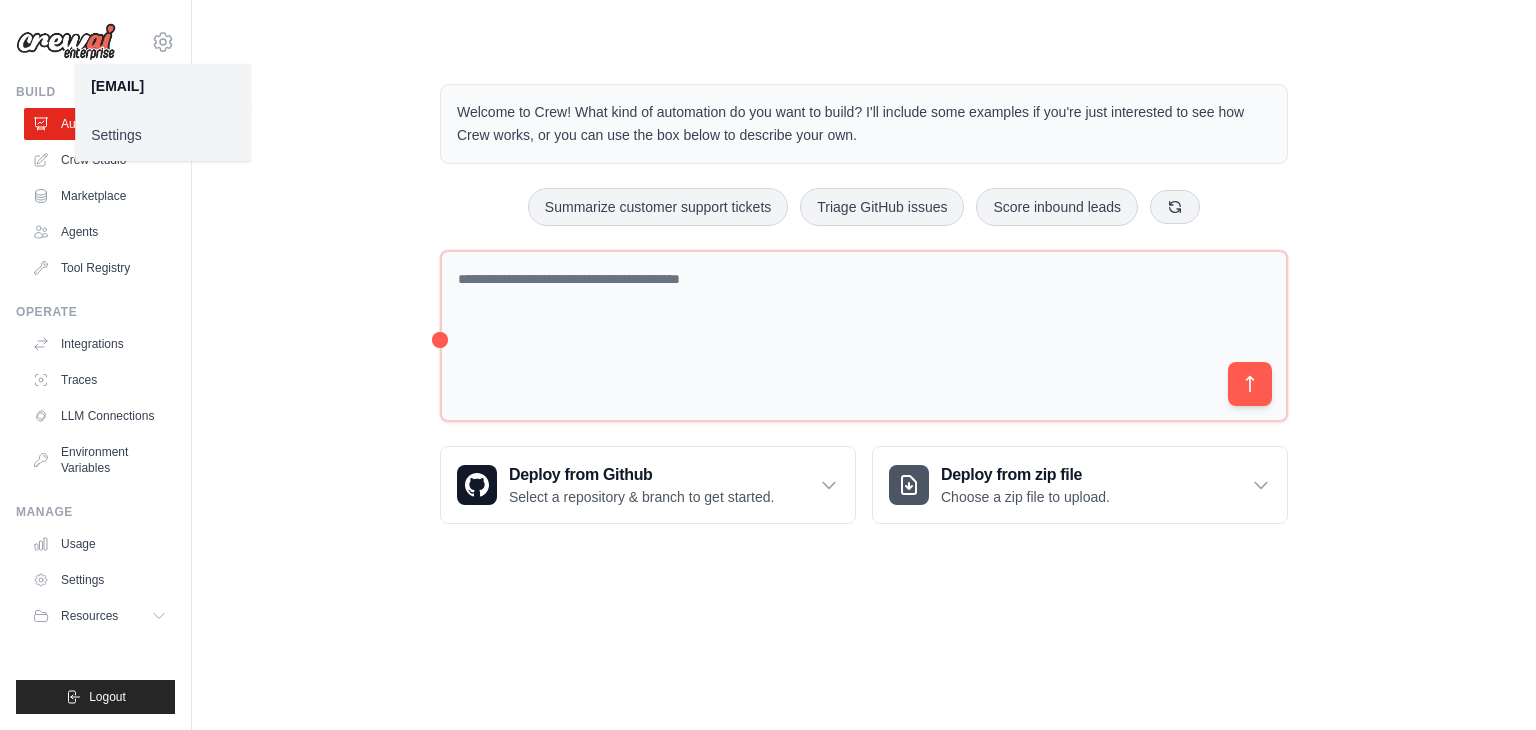click on "Welcome to Crew! What kind of automation do you want to build?
I'll include some examples if you're just interested to see how
Crew works, or you can use the box below to describe your own.
Summarize customer support tickets
Triage GitHub issues
Score inbound leads
Deploy from Github
Select a repository & branch to get started." at bounding box center (864, 304) 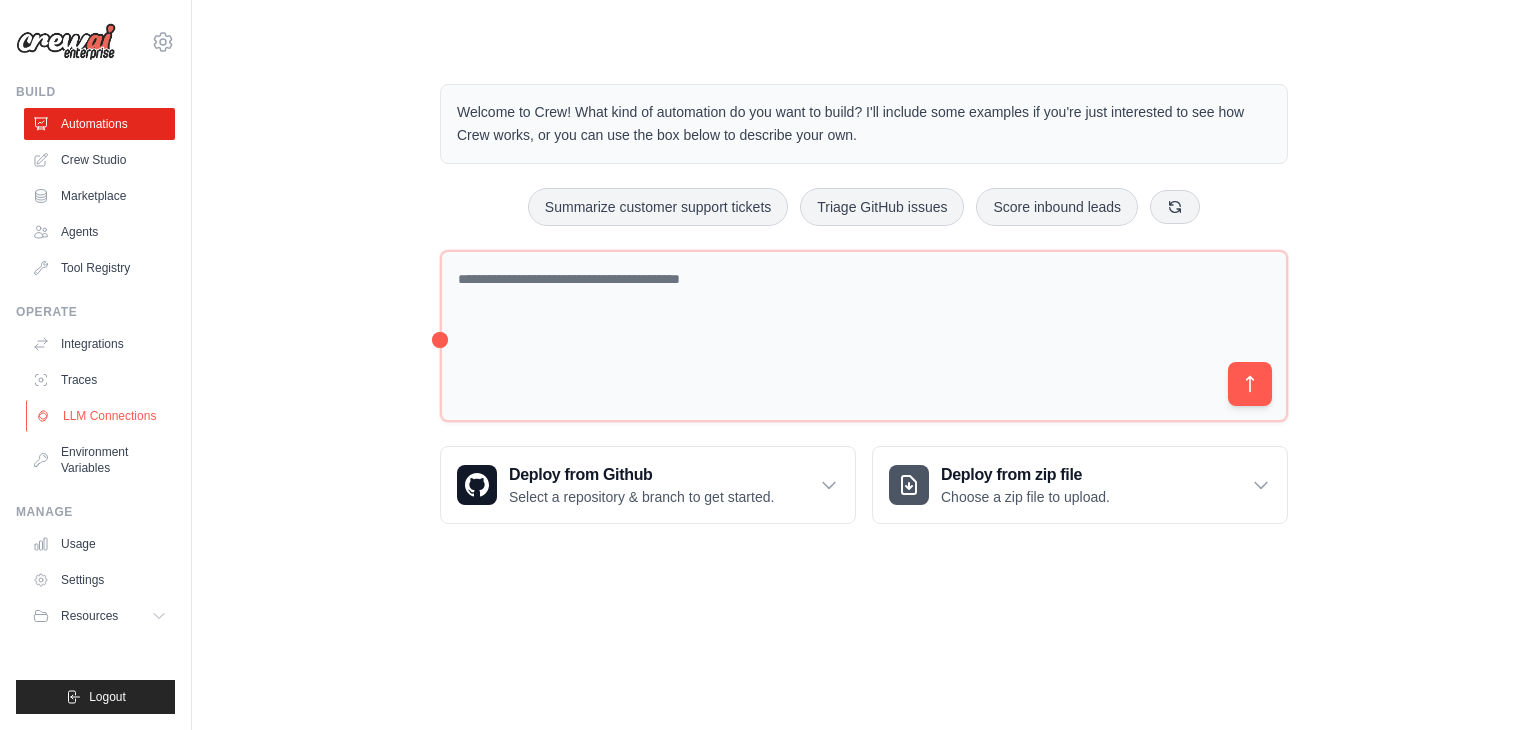 click on "LLM Connections" at bounding box center [101, 416] 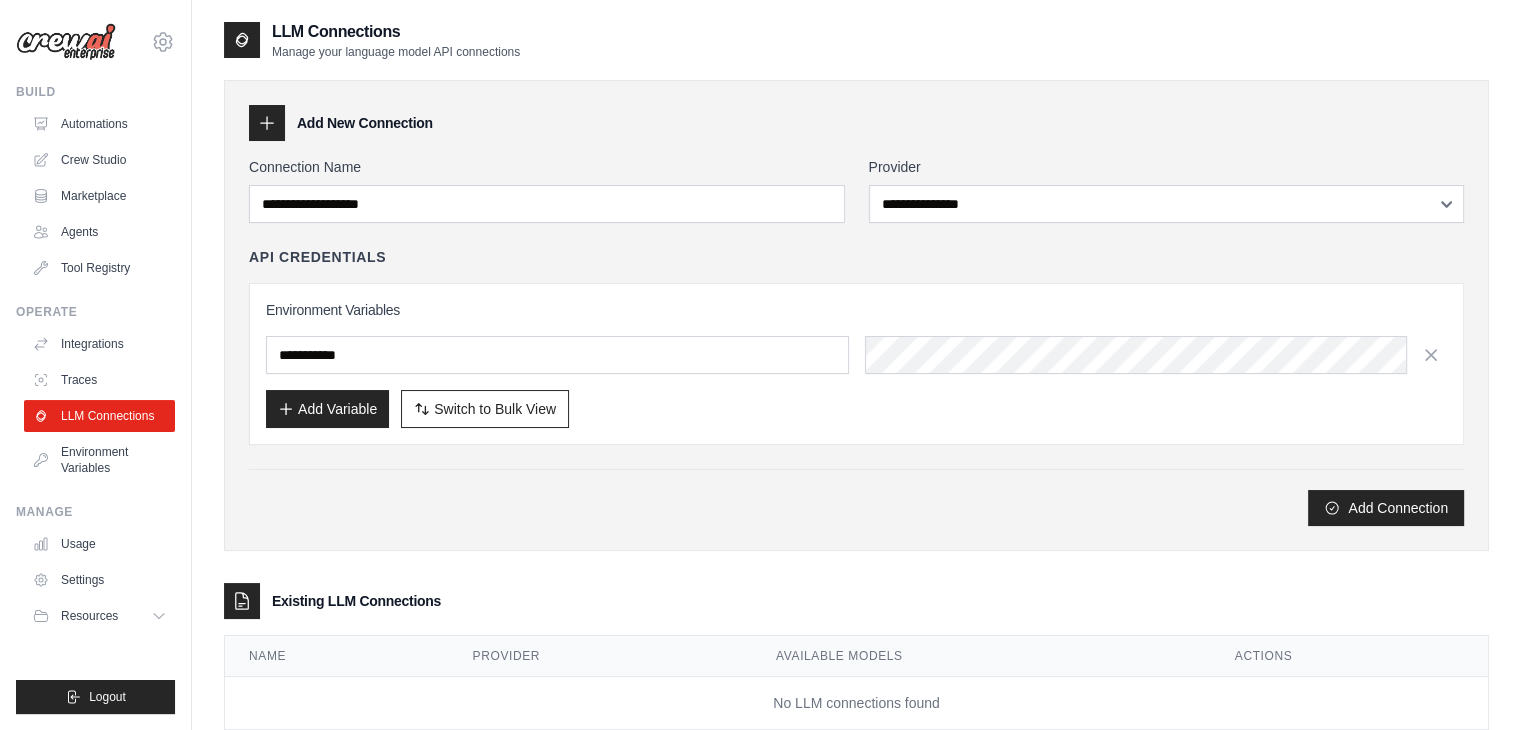 scroll, scrollTop: 49, scrollLeft: 0, axis: vertical 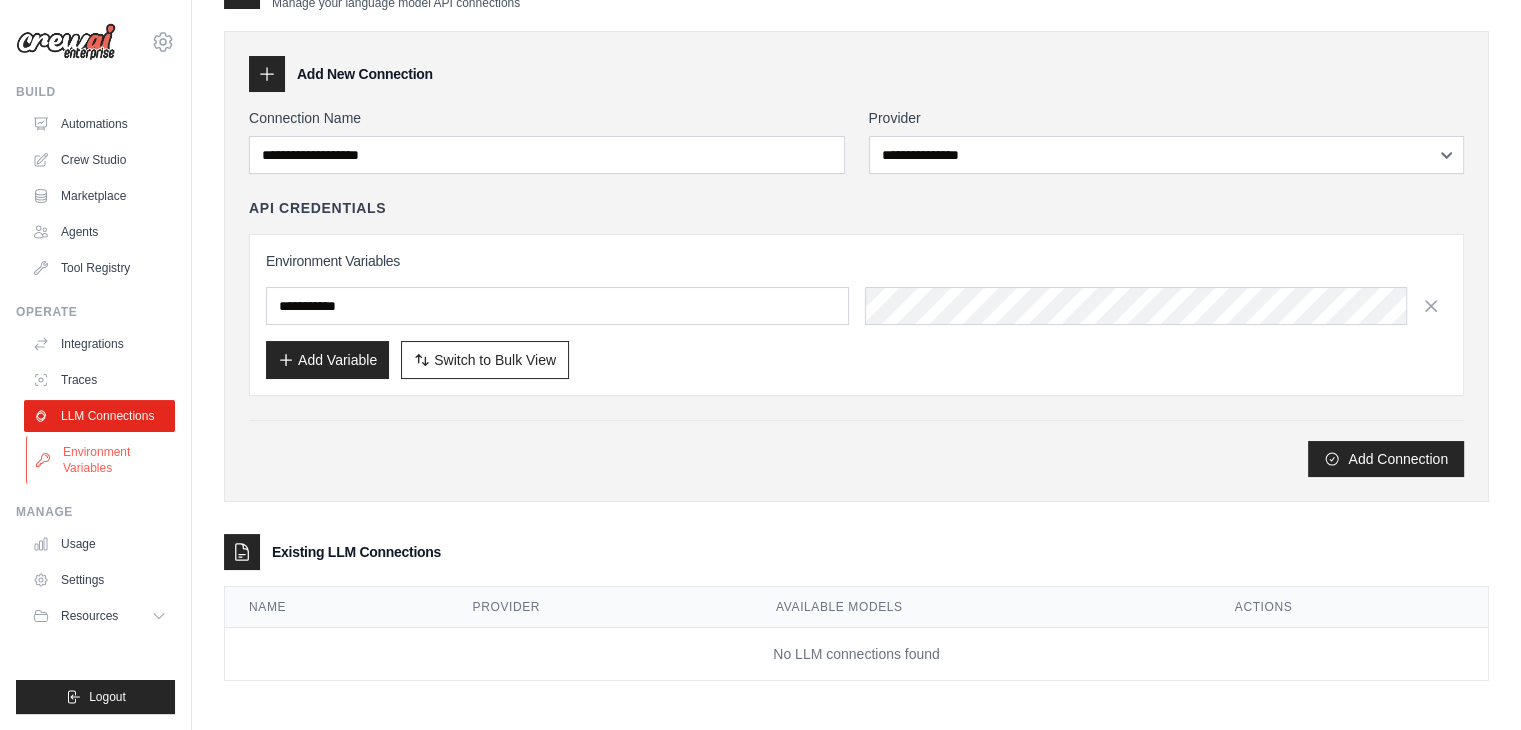 click on "Environment Variables" at bounding box center (101, 460) 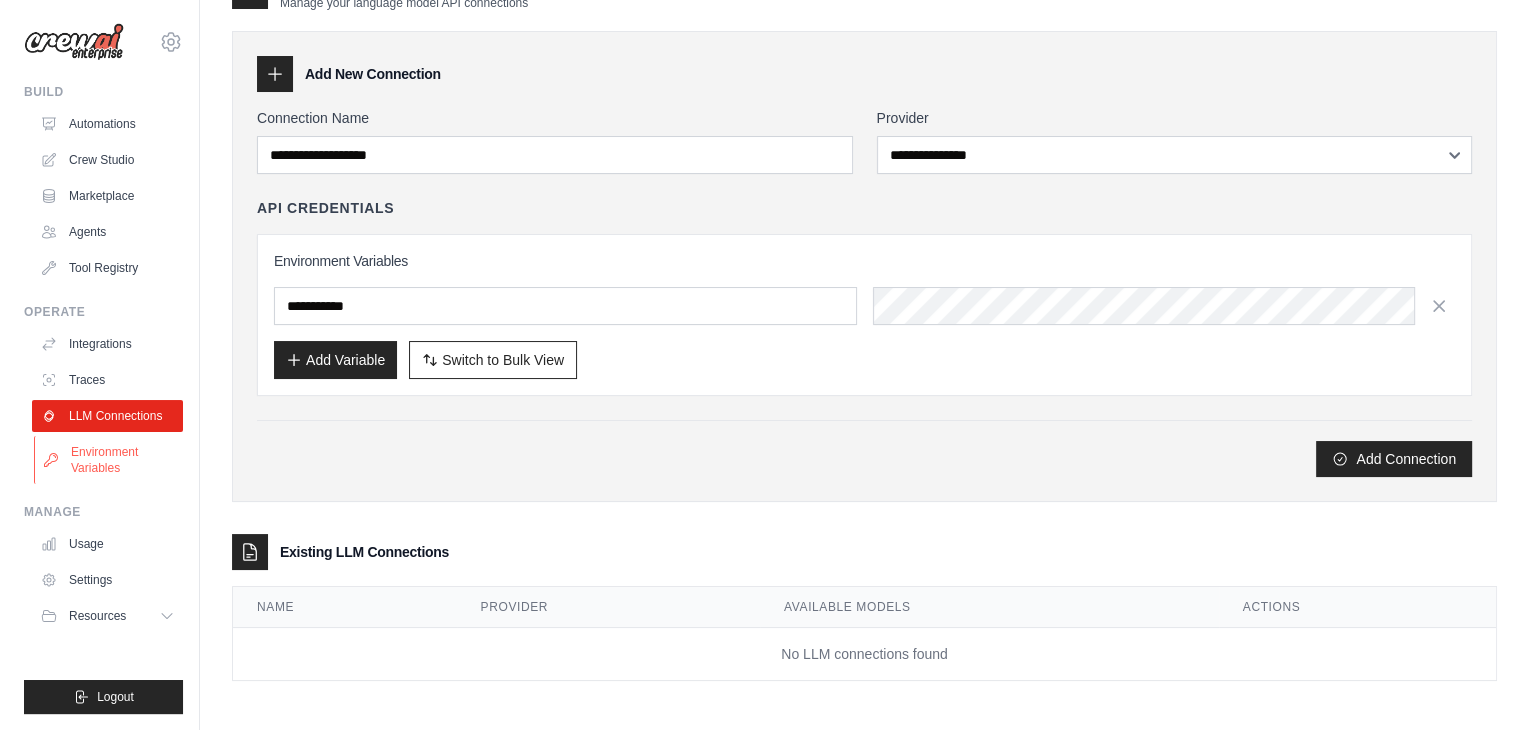 scroll, scrollTop: 0, scrollLeft: 0, axis: both 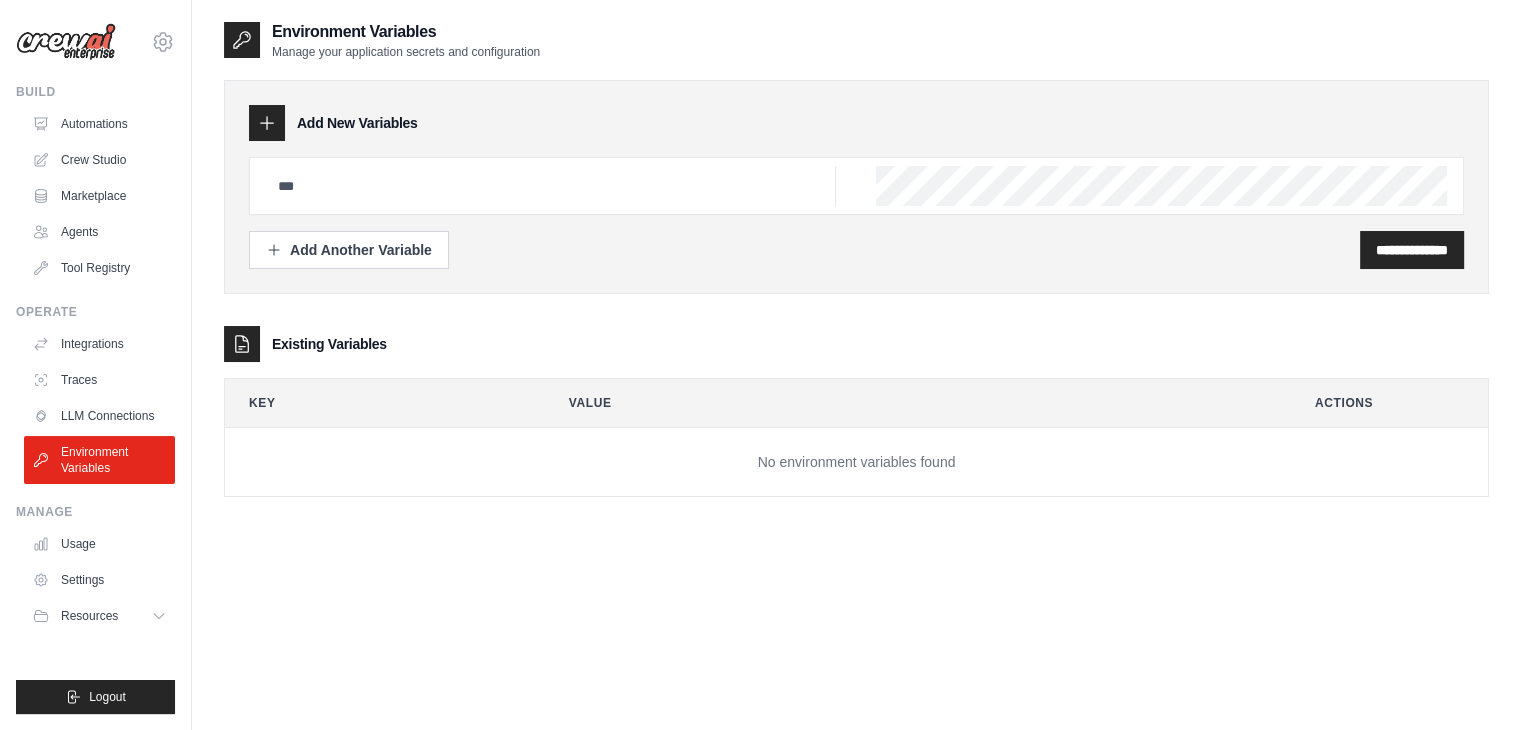 click at bounding box center (66, 42) 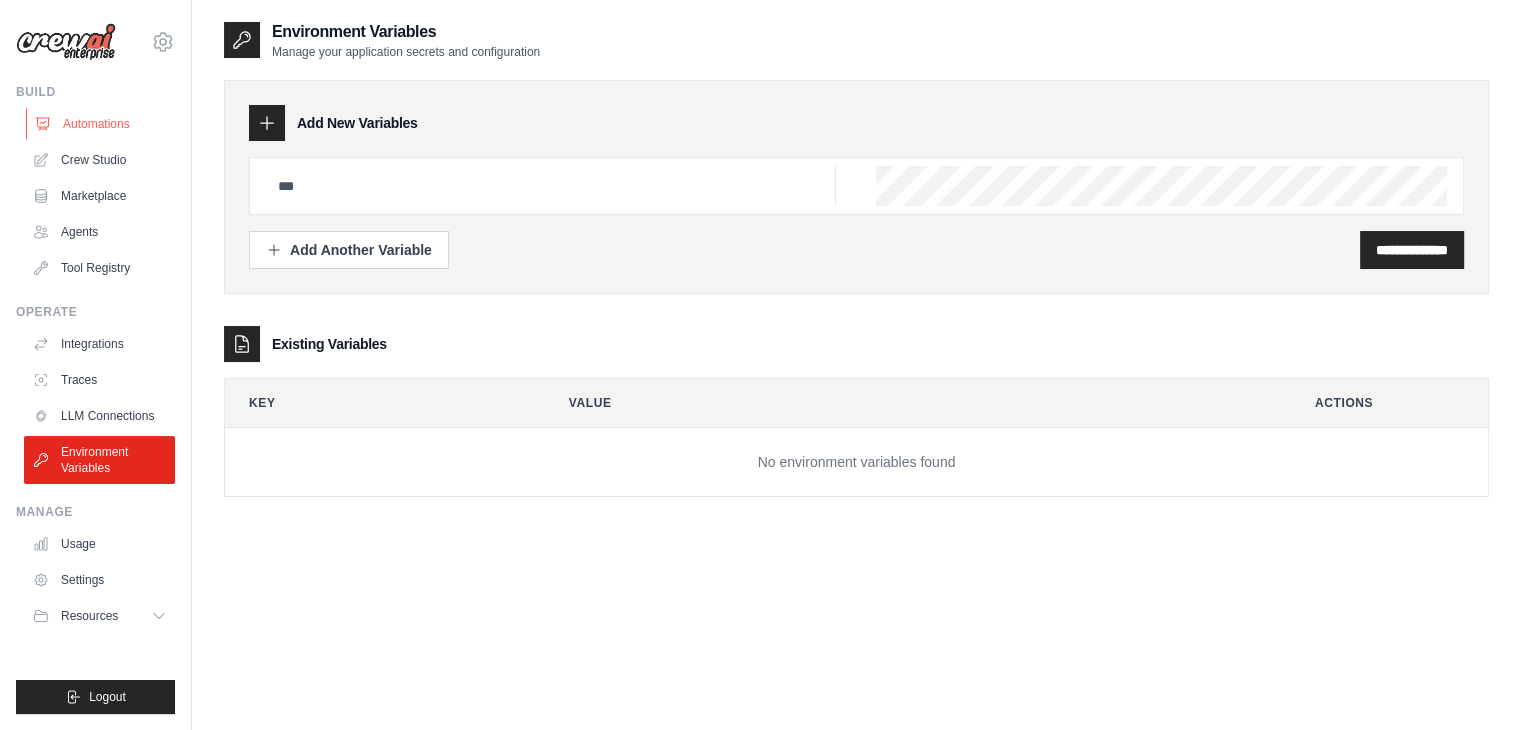 click on "Automations" at bounding box center (101, 124) 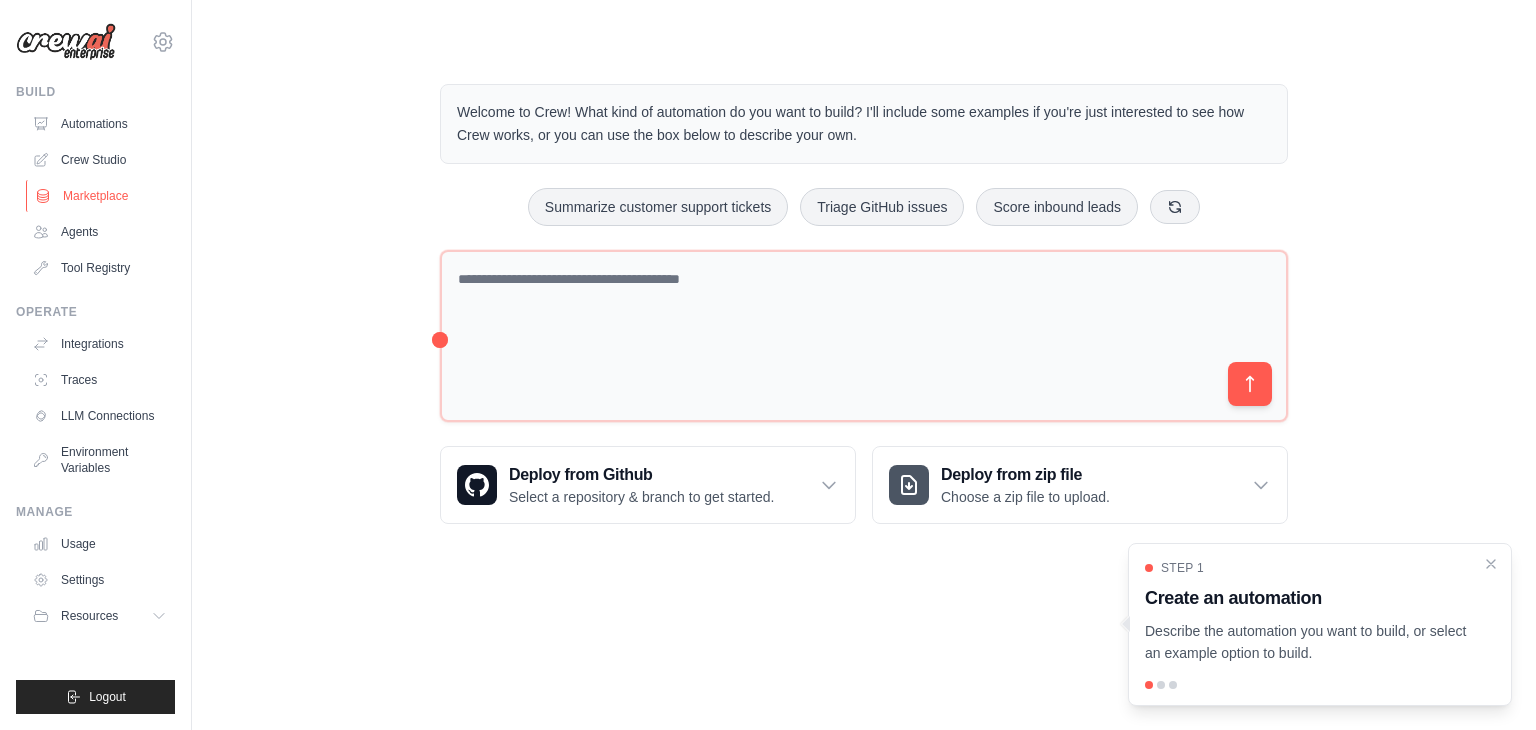 scroll, scrollTop: 0, scrollLeft: 0, axis: both 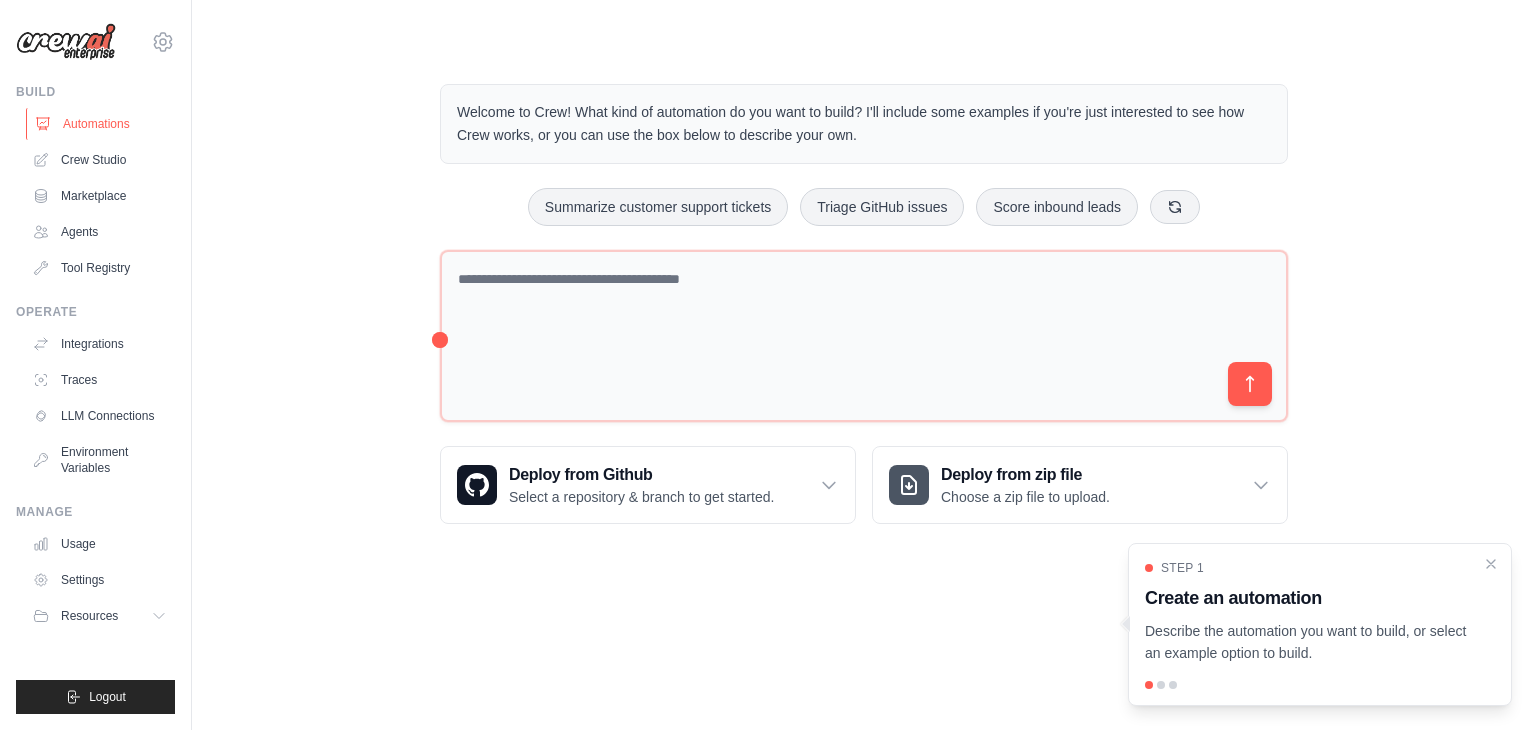 click on "Automations" at bounding box center (101, 124) 